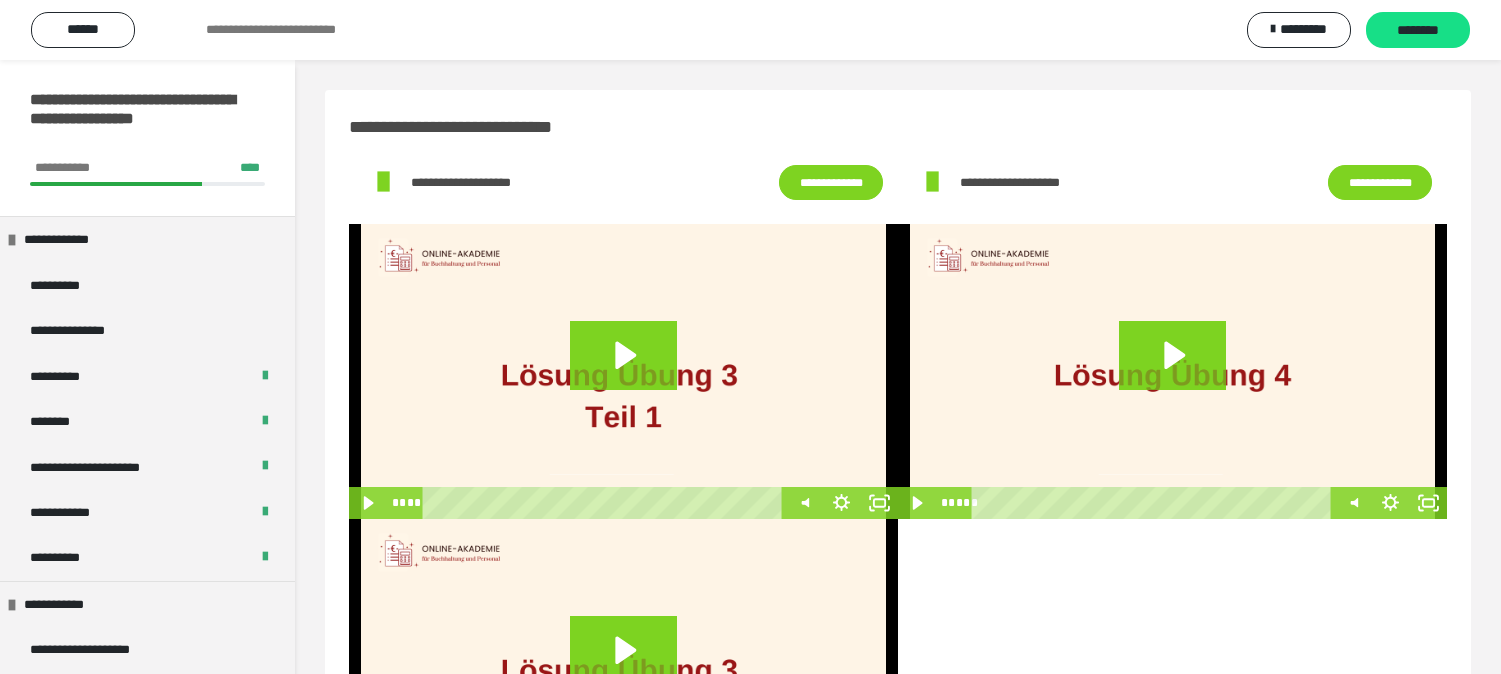 scroll, scrollTop: 0, scrollLeft: 0, axis: both 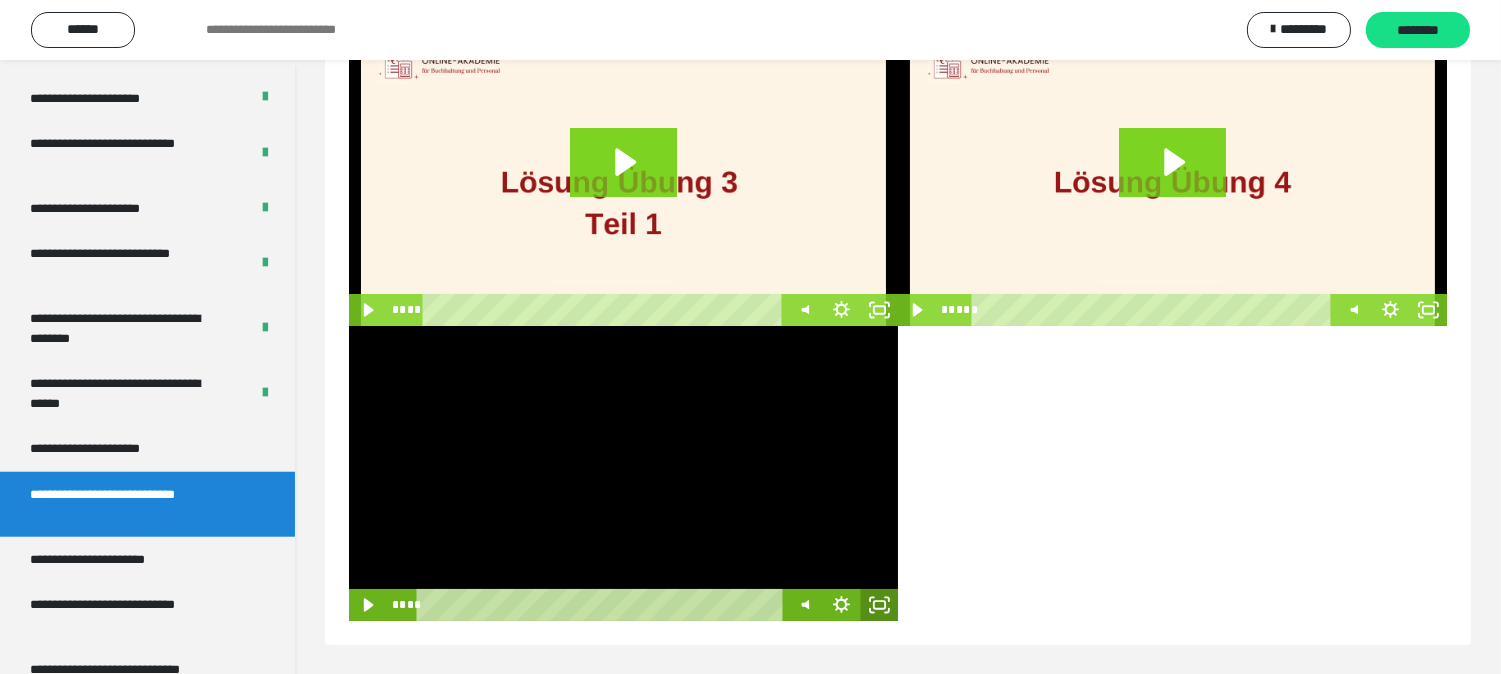 click 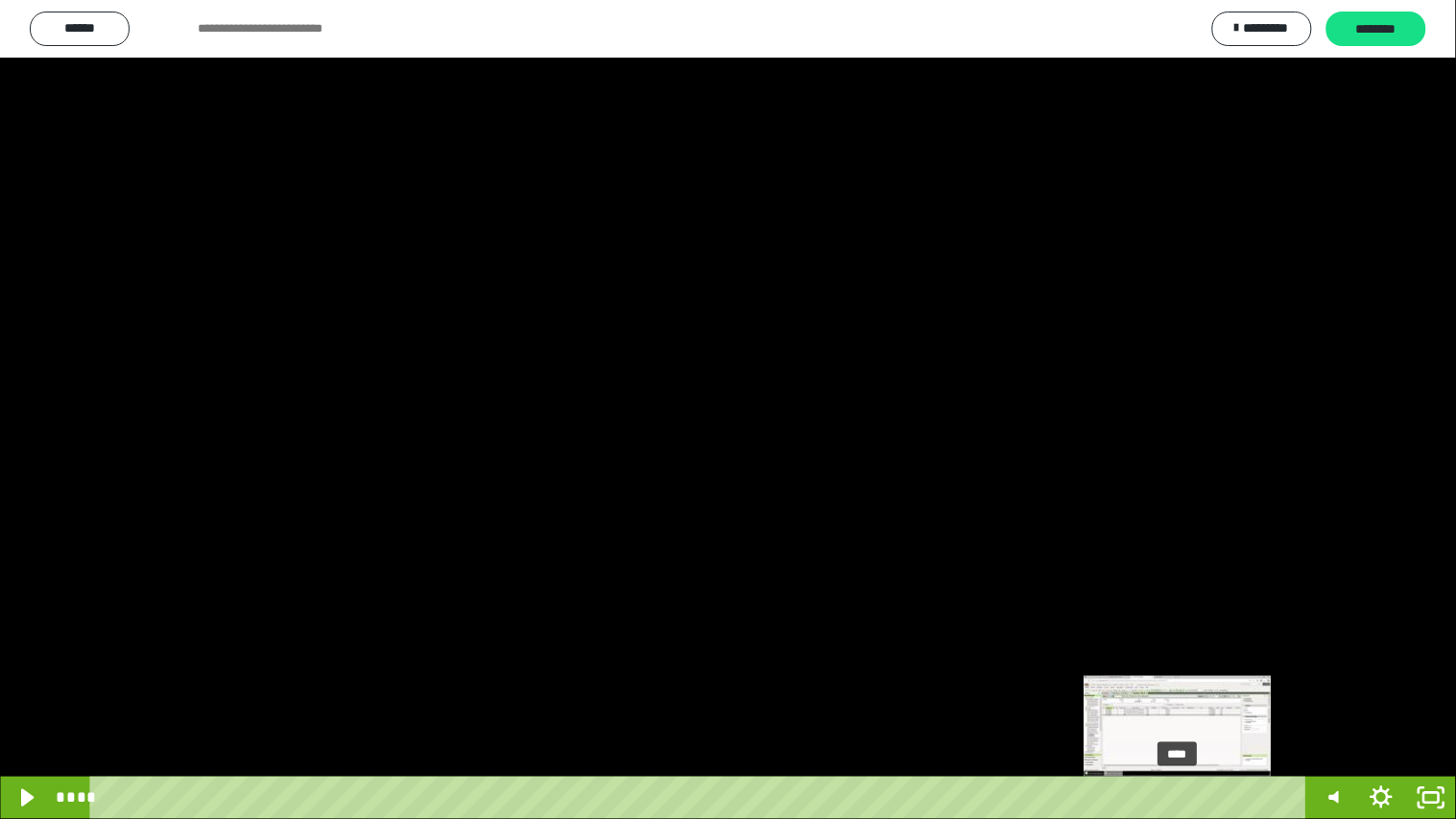 click on "****" at bounding box center [701, 798] 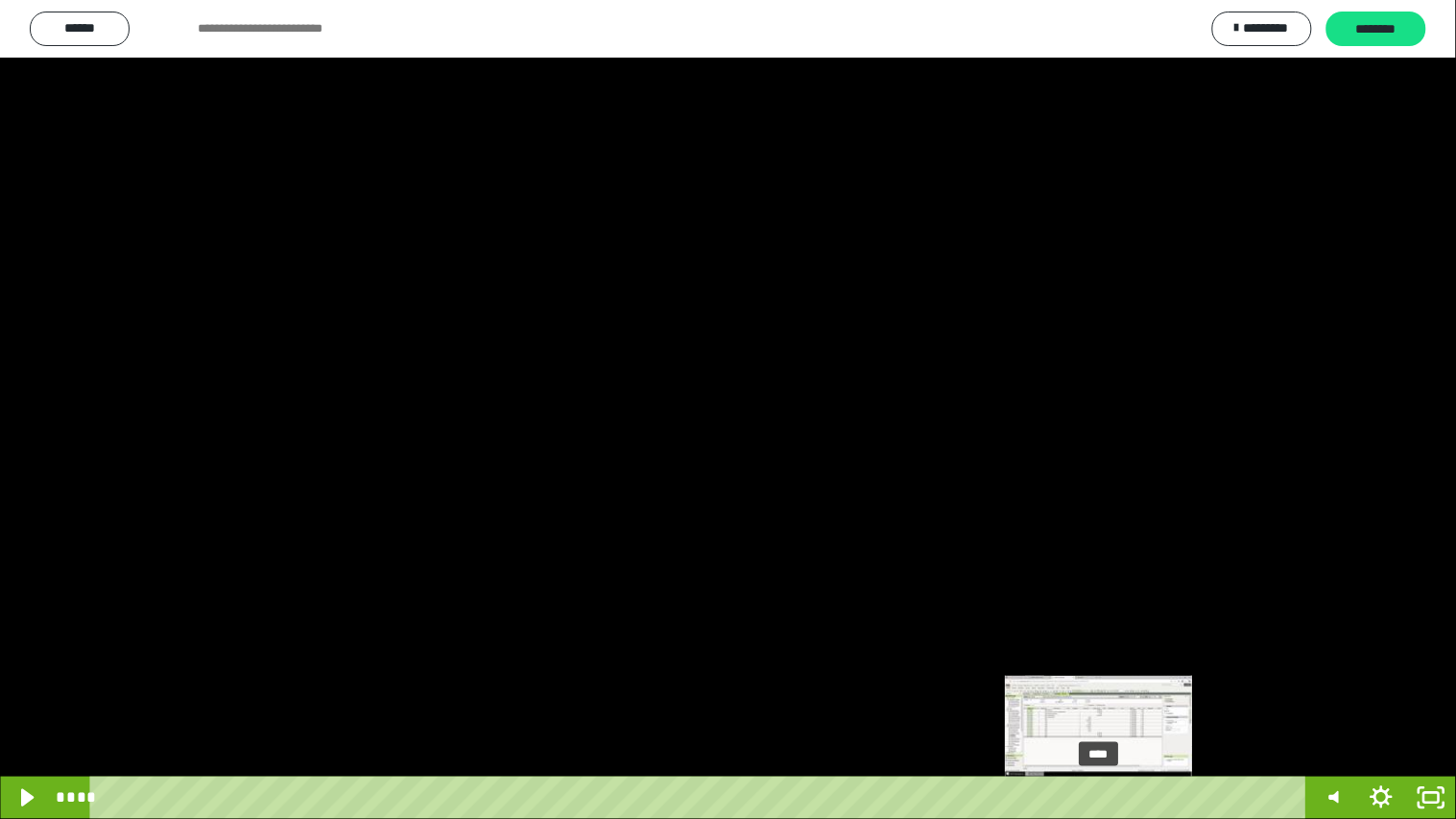click on "****" at bounding box center [701, 798] 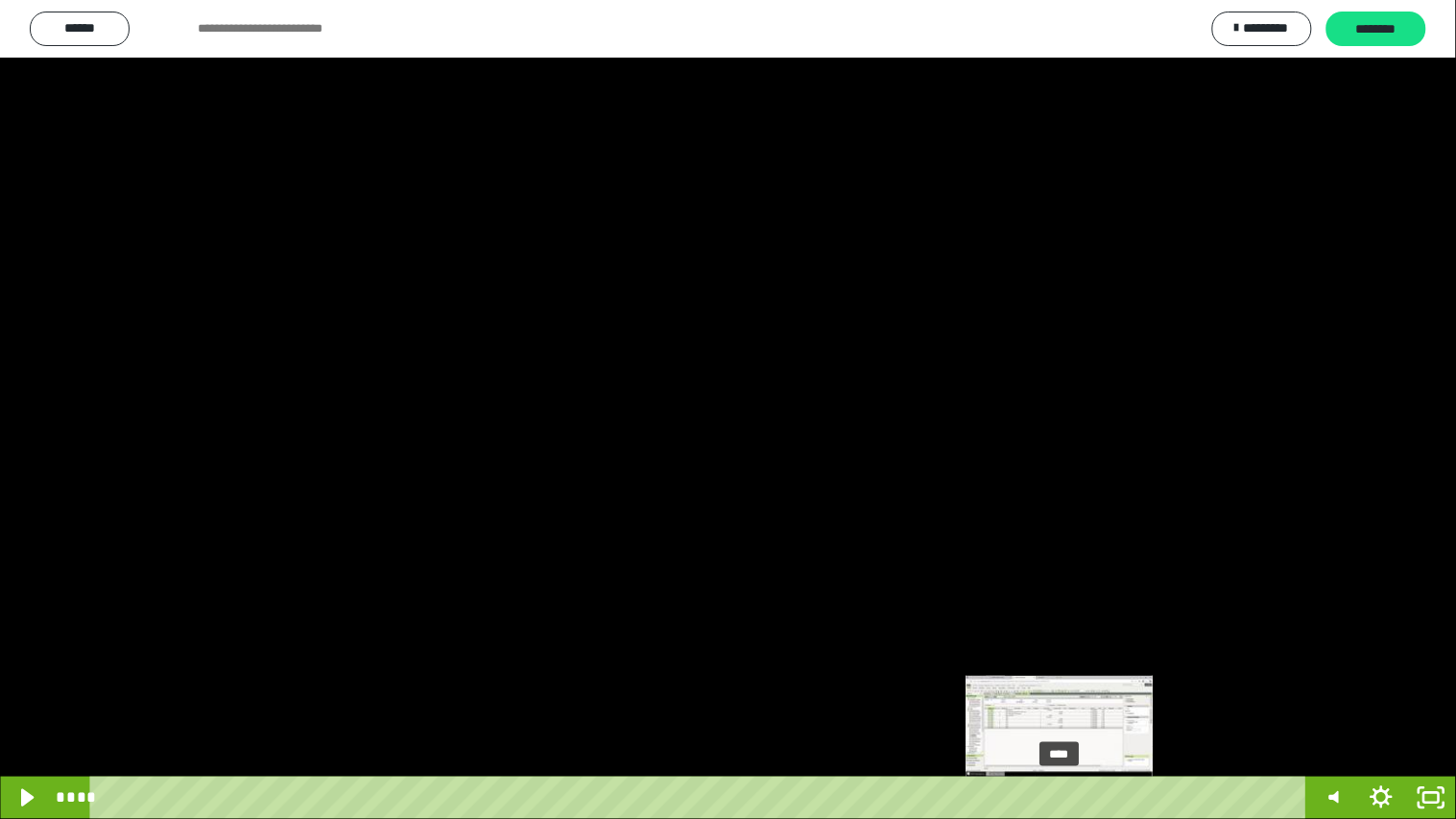 click on "****" at bounding box center (701, 798) 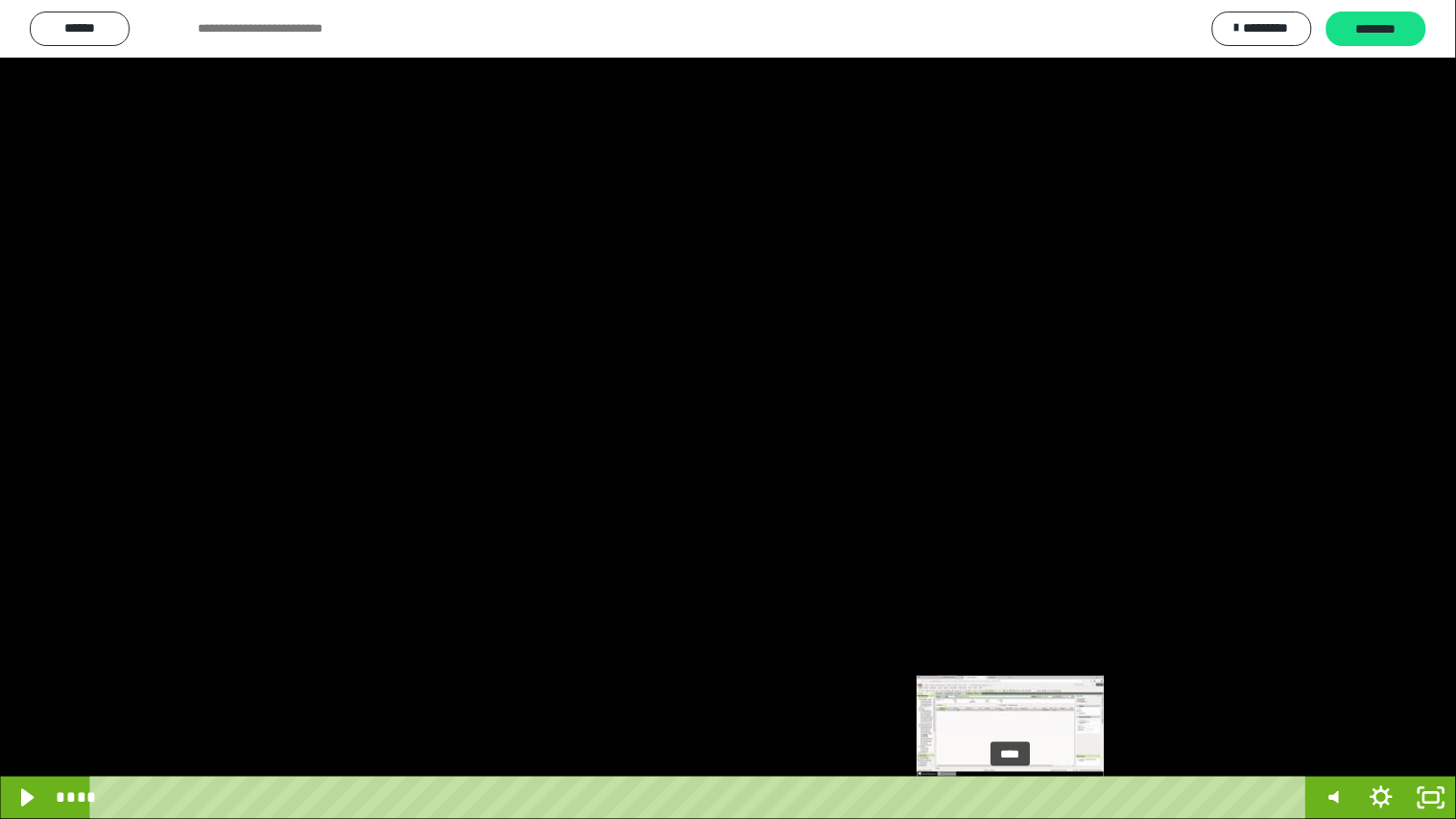 click on "****" at bounding box center (701, 798) 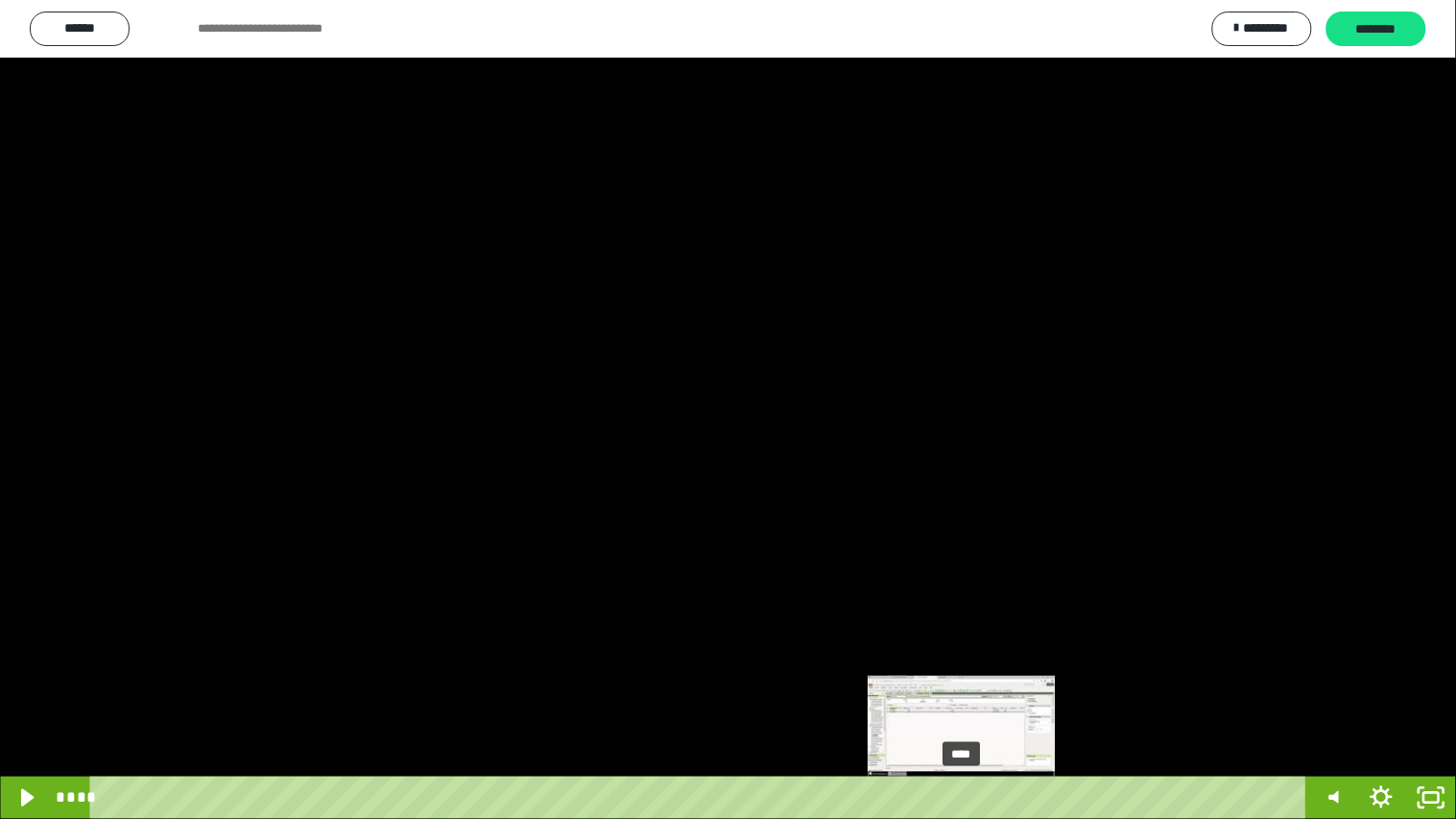click on "****" at bounding box center (701, 798) 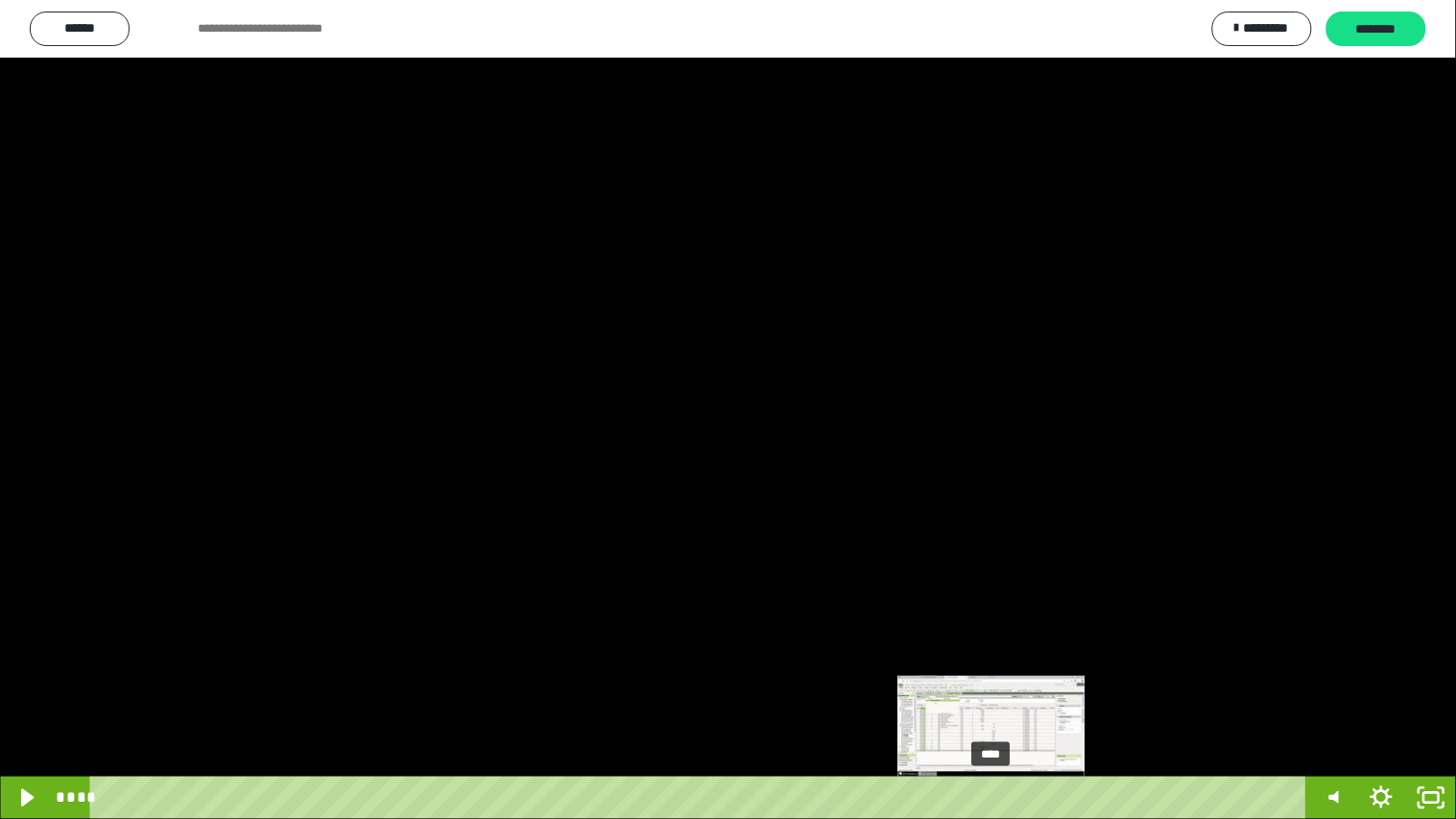 click on "****" at bounding box center [701, 798] 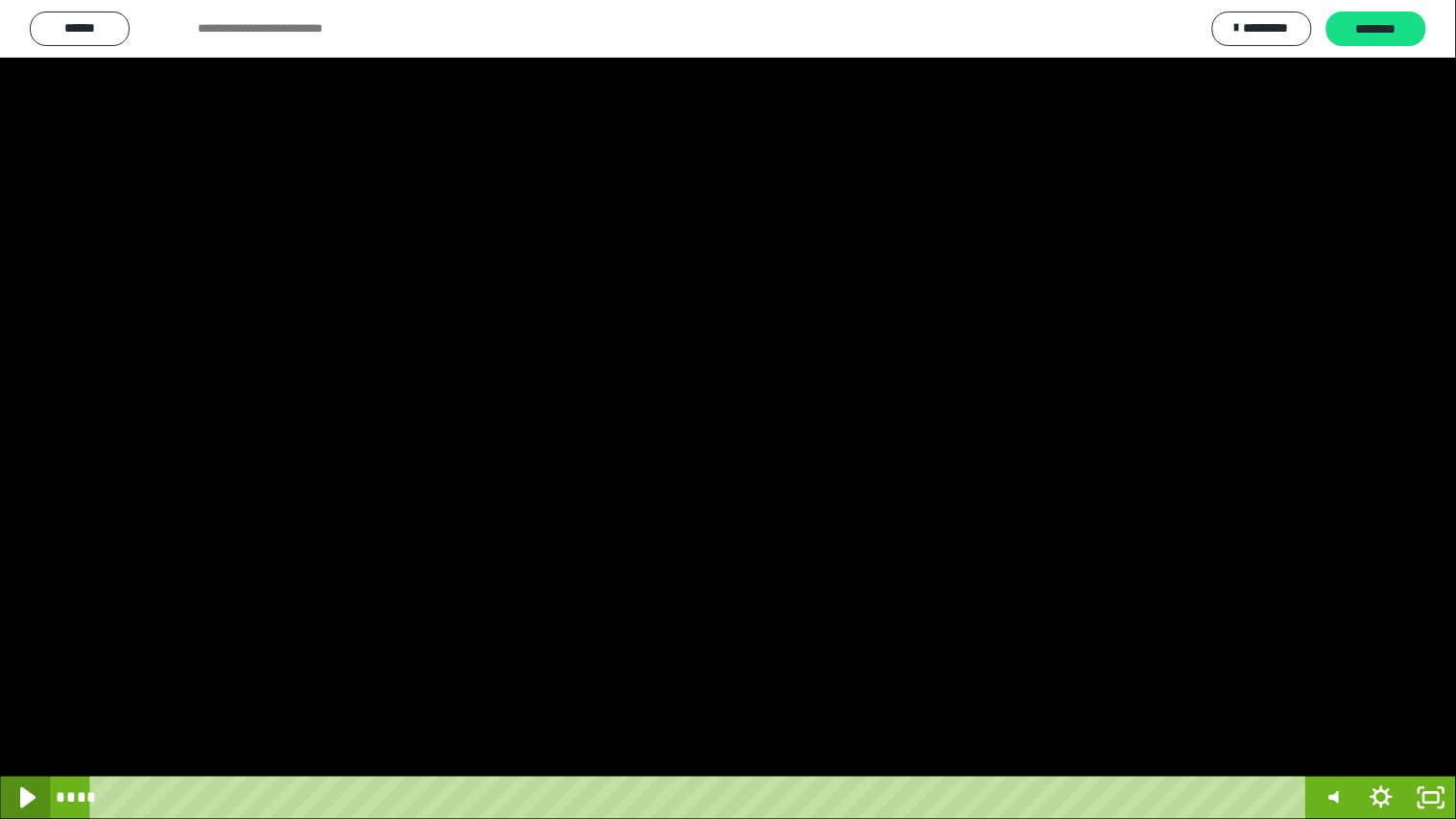 click 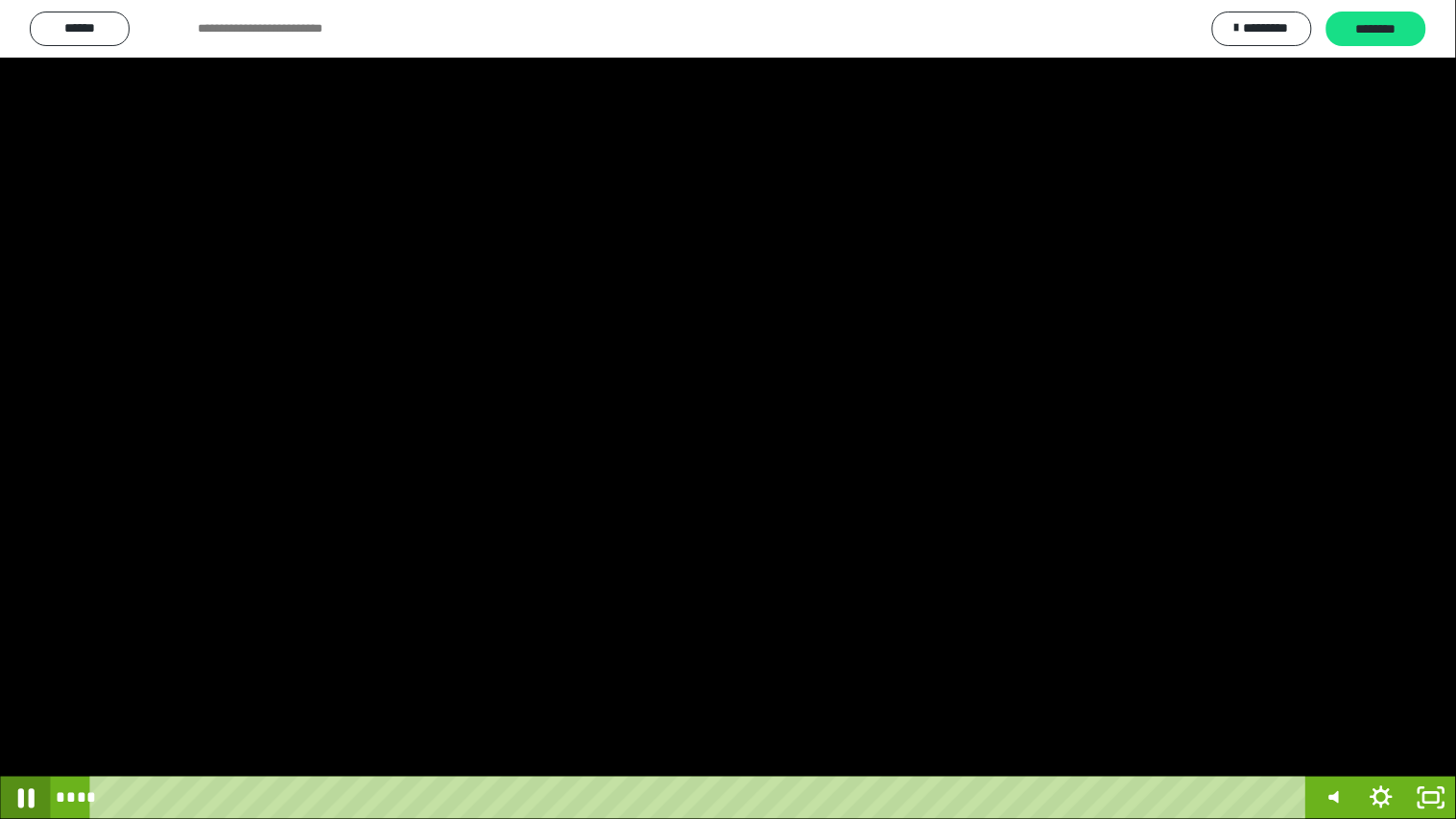 click 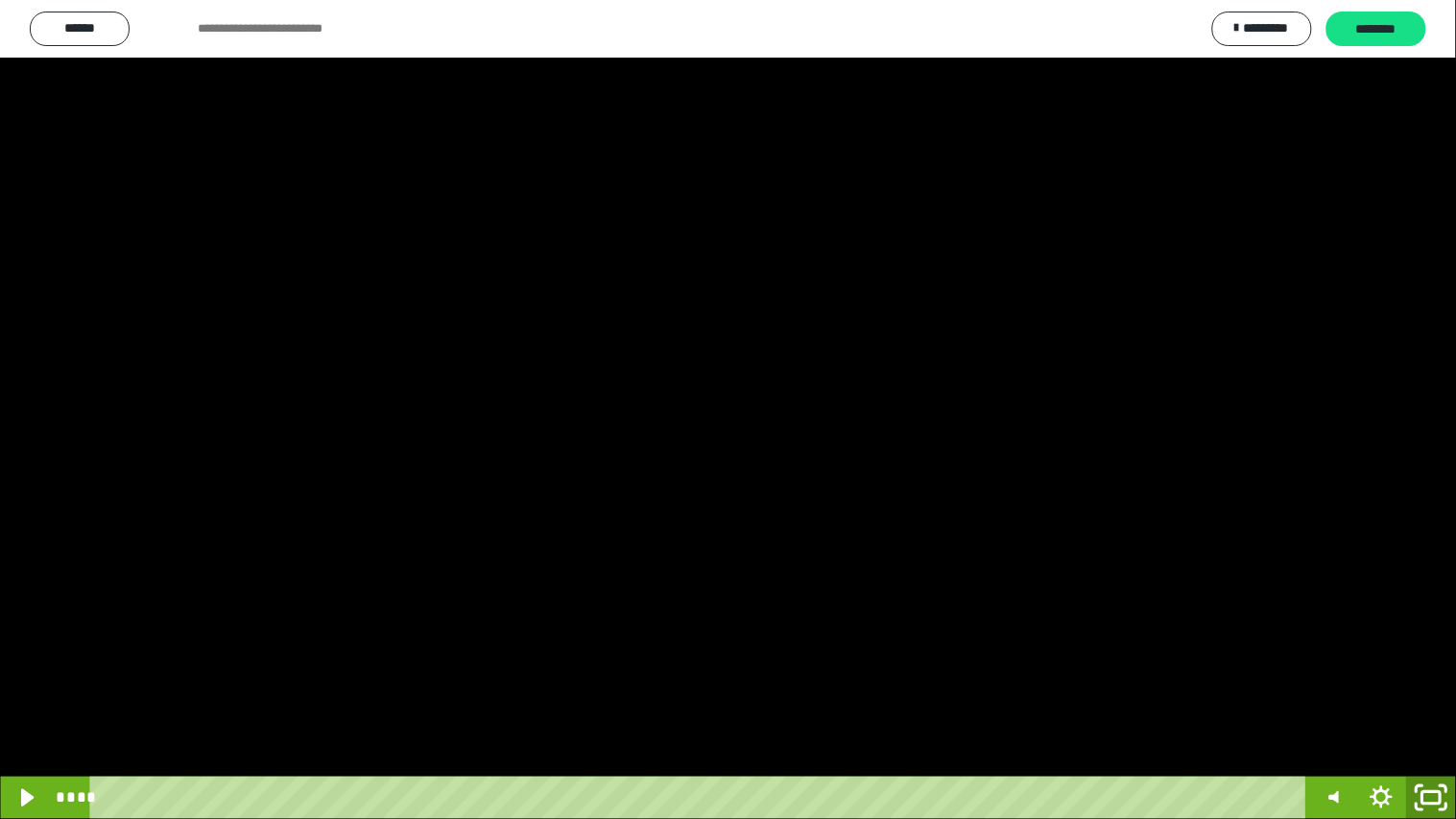 click 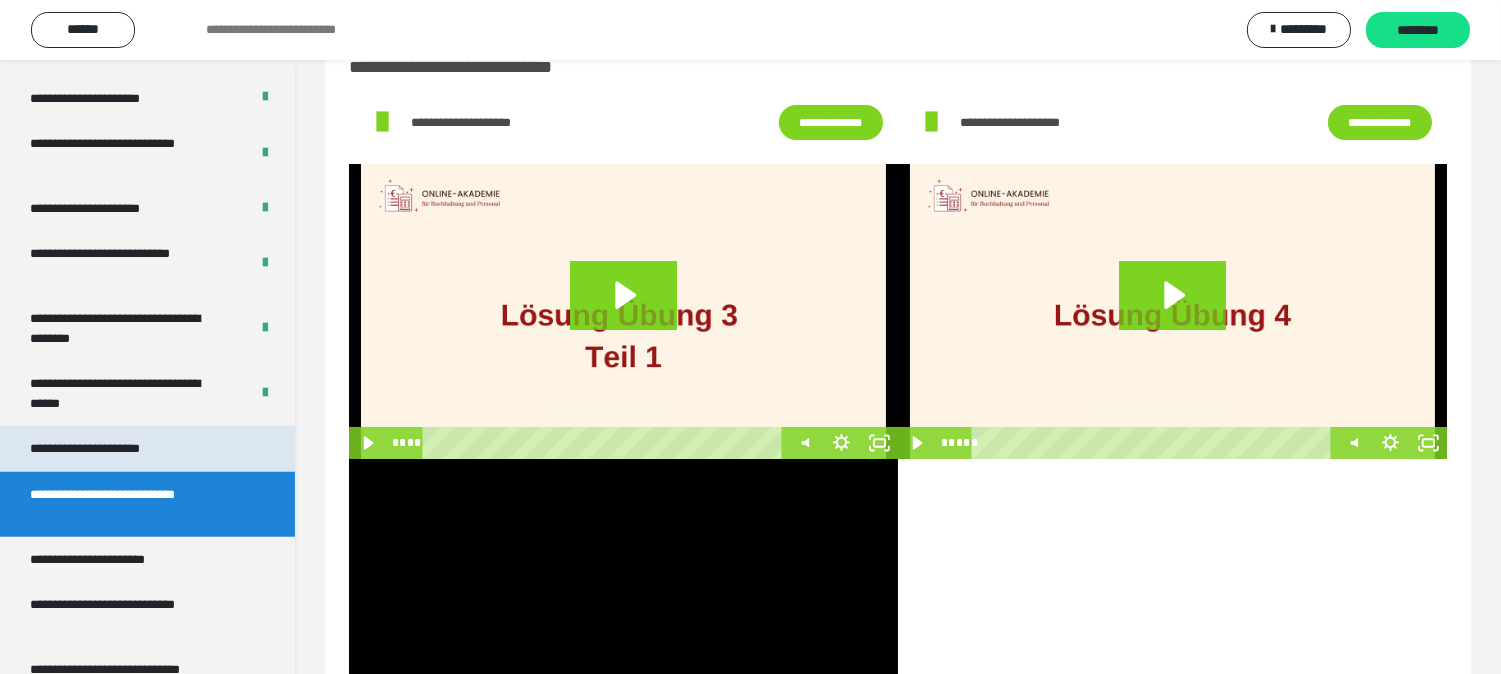 click on "**********" at bounding box center (147, 448) 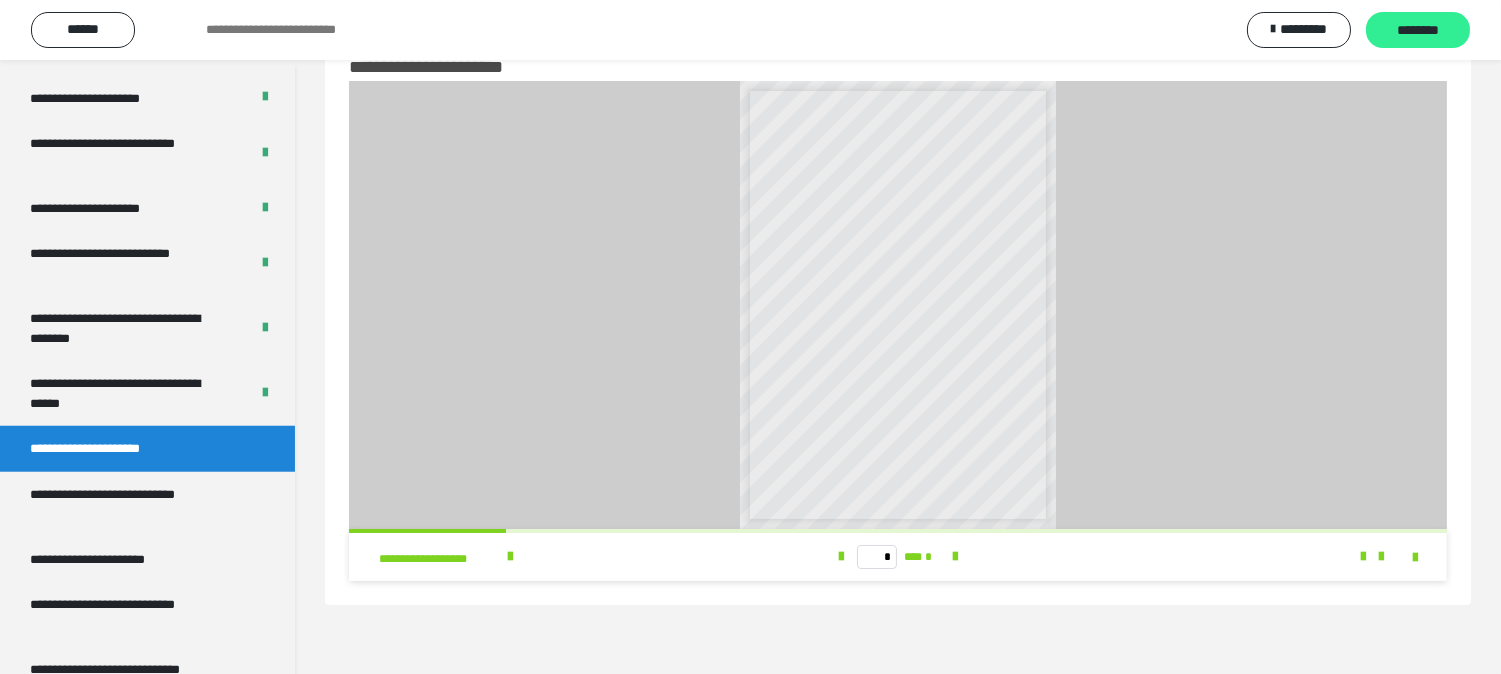 click on "********" at bounding box center (1418, 31) 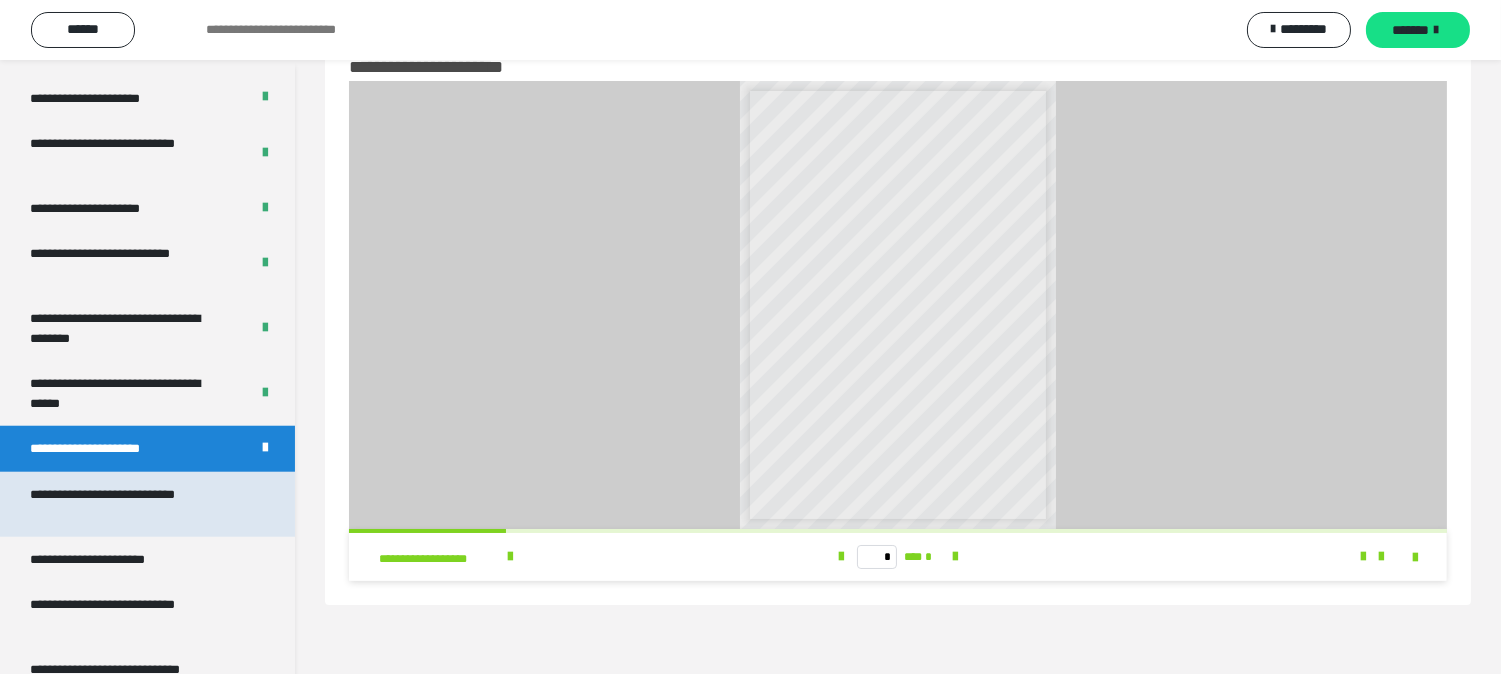click on "**********" at bounding box center [131, 504] 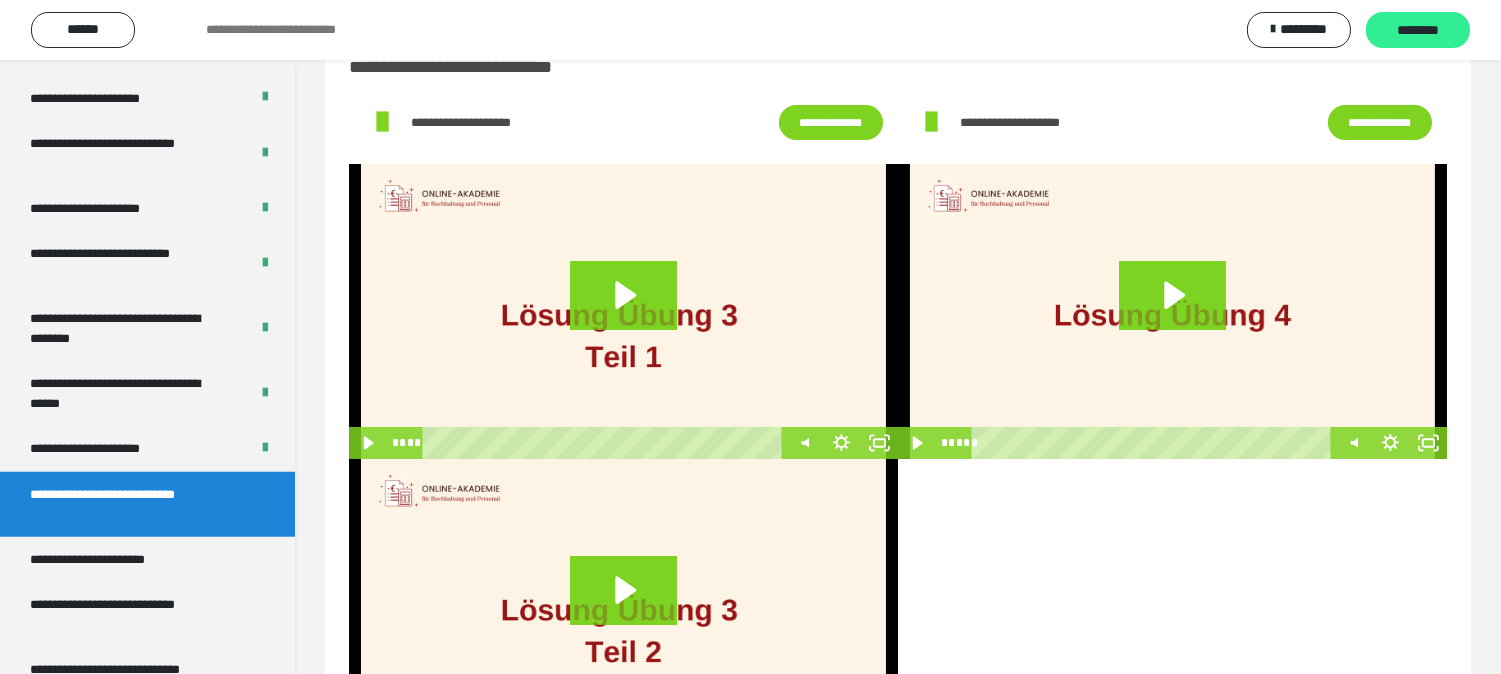 click on "********" at bounding box center (1418, 31) 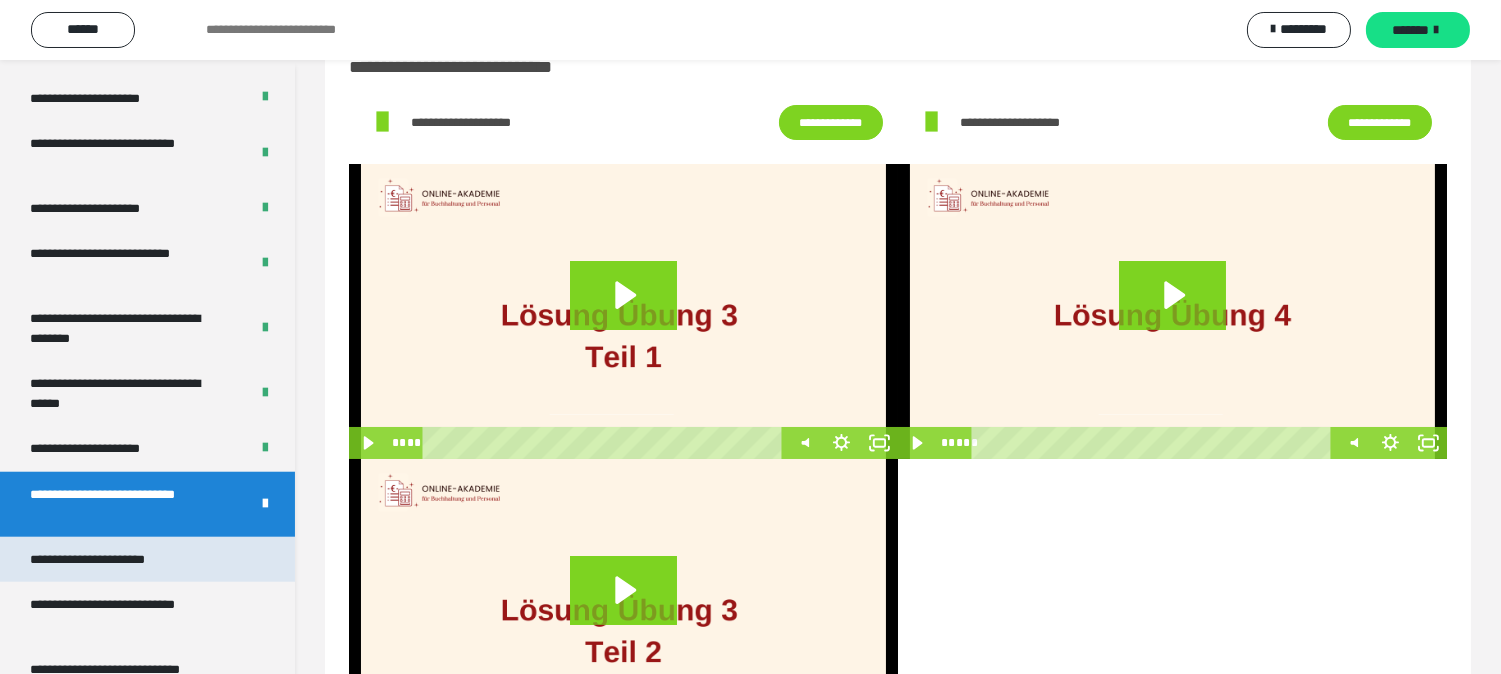 click on "**********" at bounding box center (147, 559) 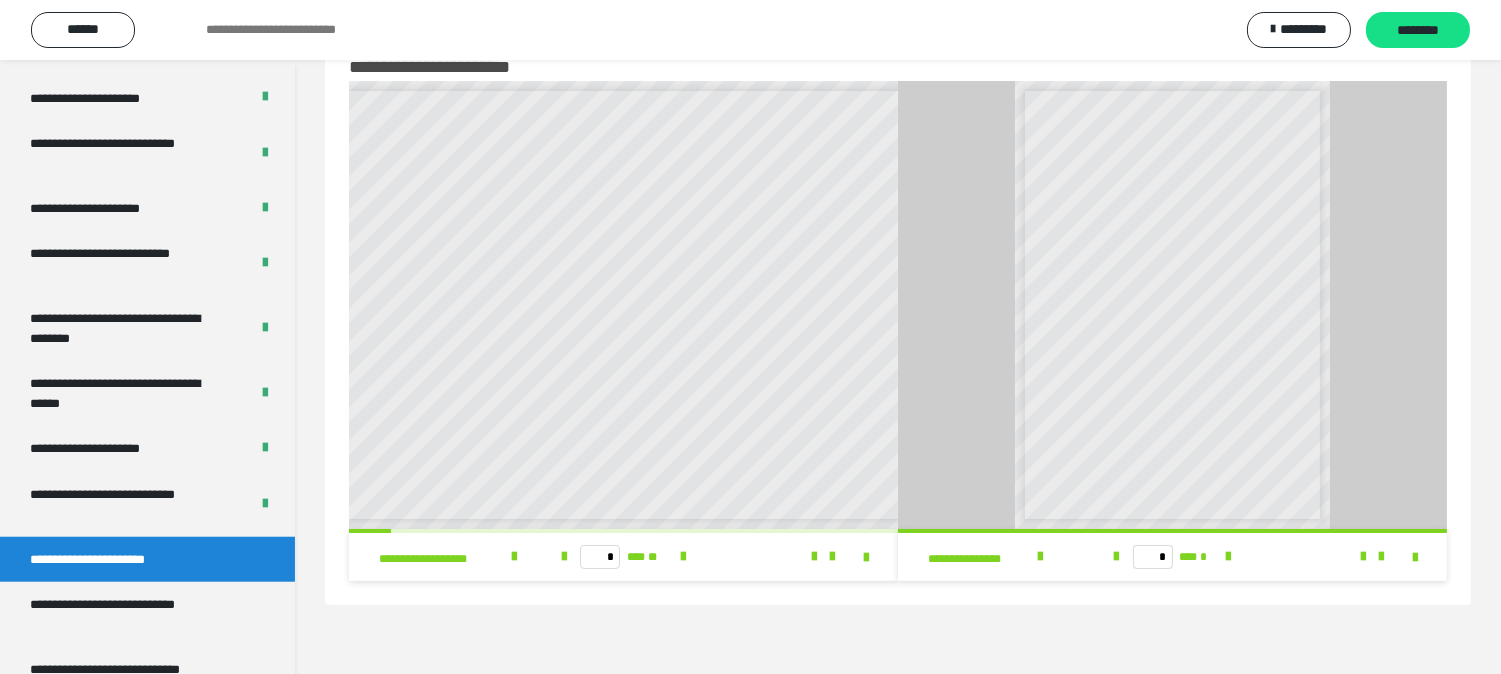scroll, scrollTop: 0, scrollLeft: 255, axis: horizontal 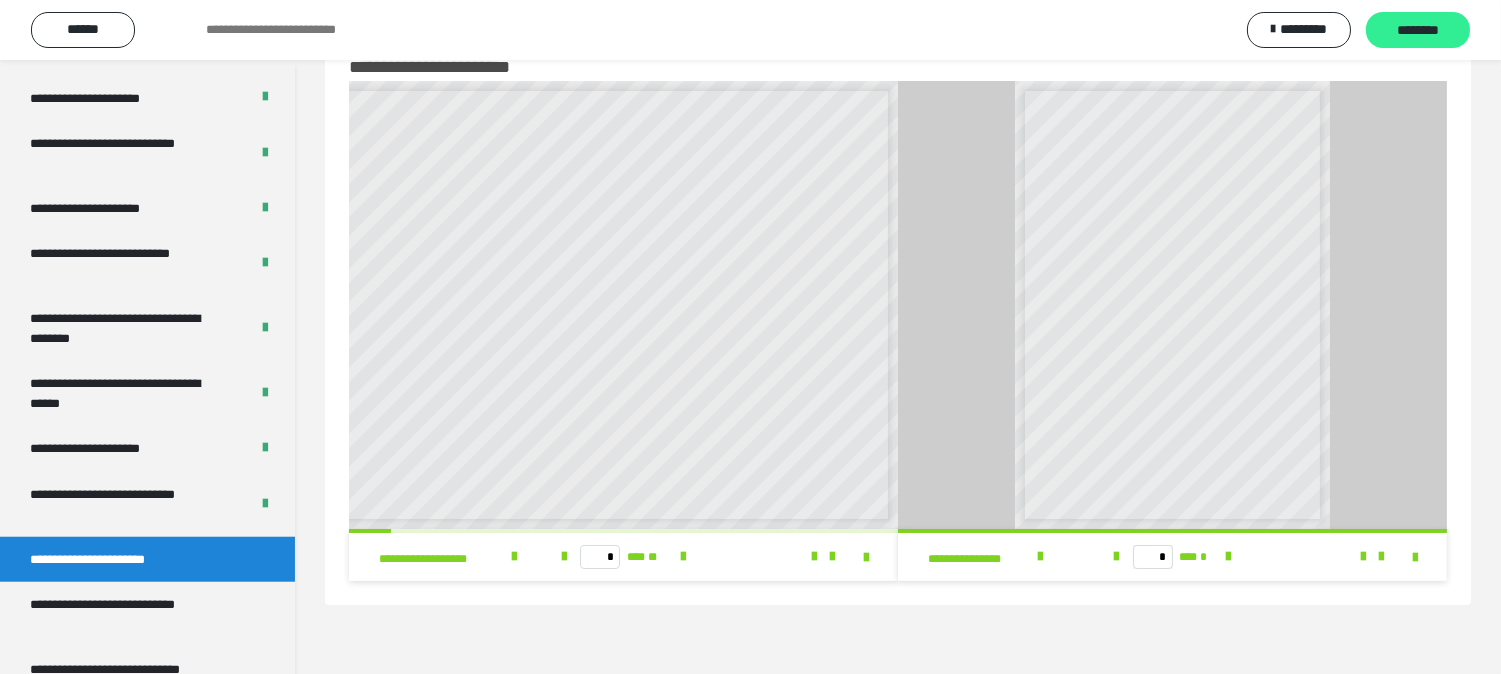 click on "********" at bounding box center [1418, 31] 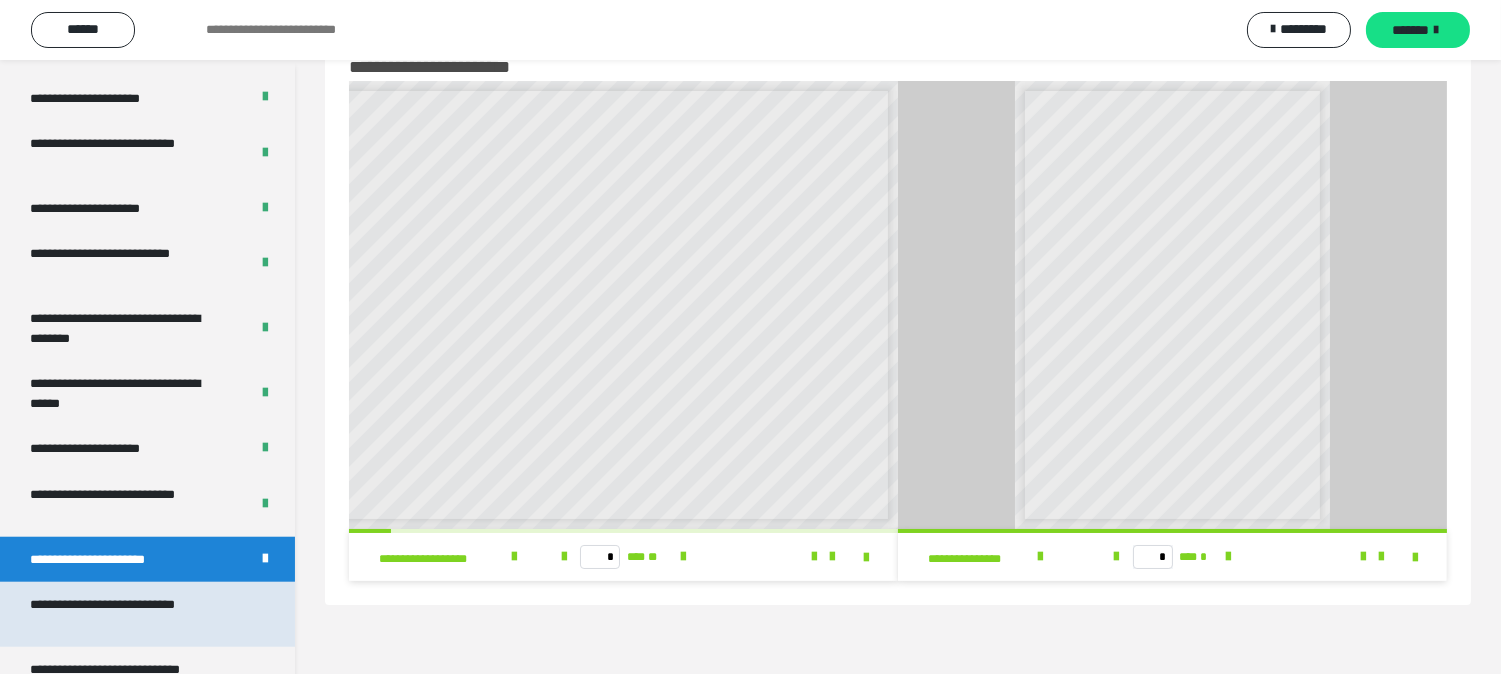 click on "**********" at bounding box center [131, 614] 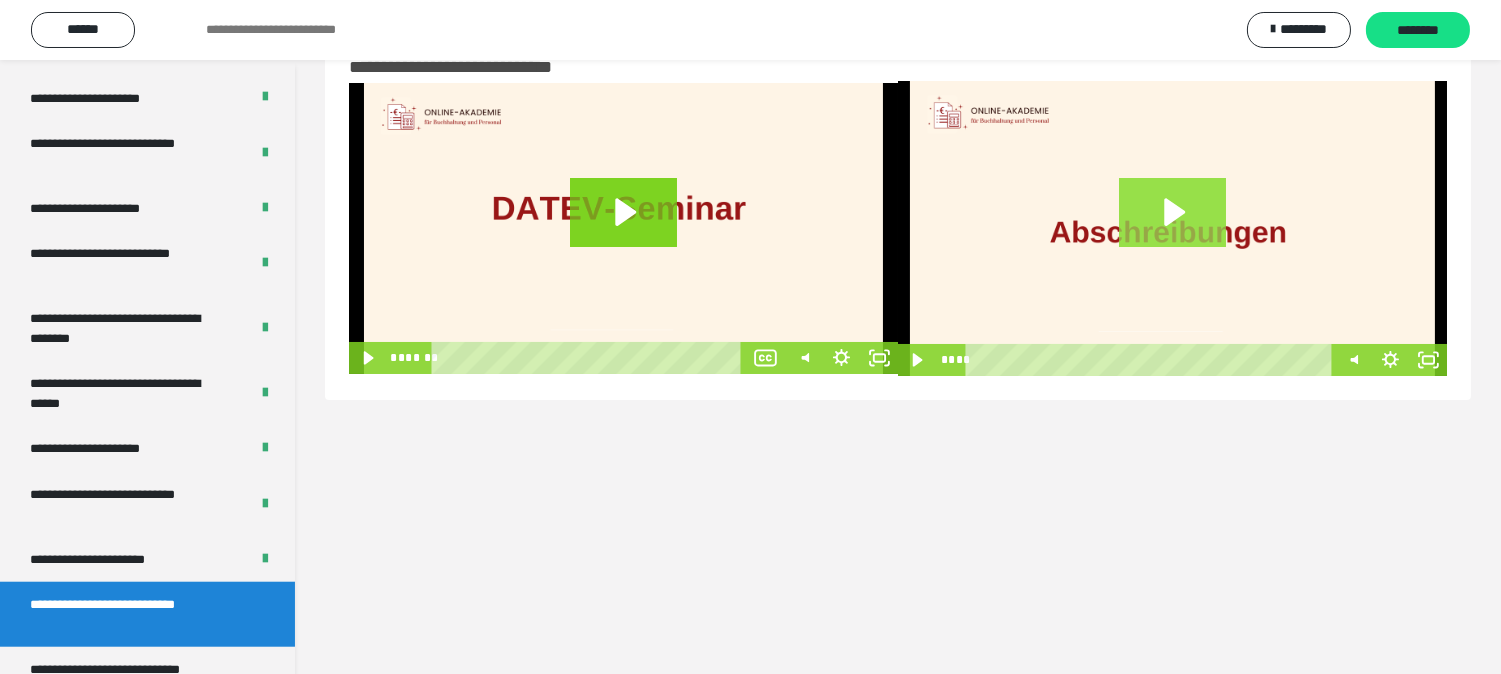 click 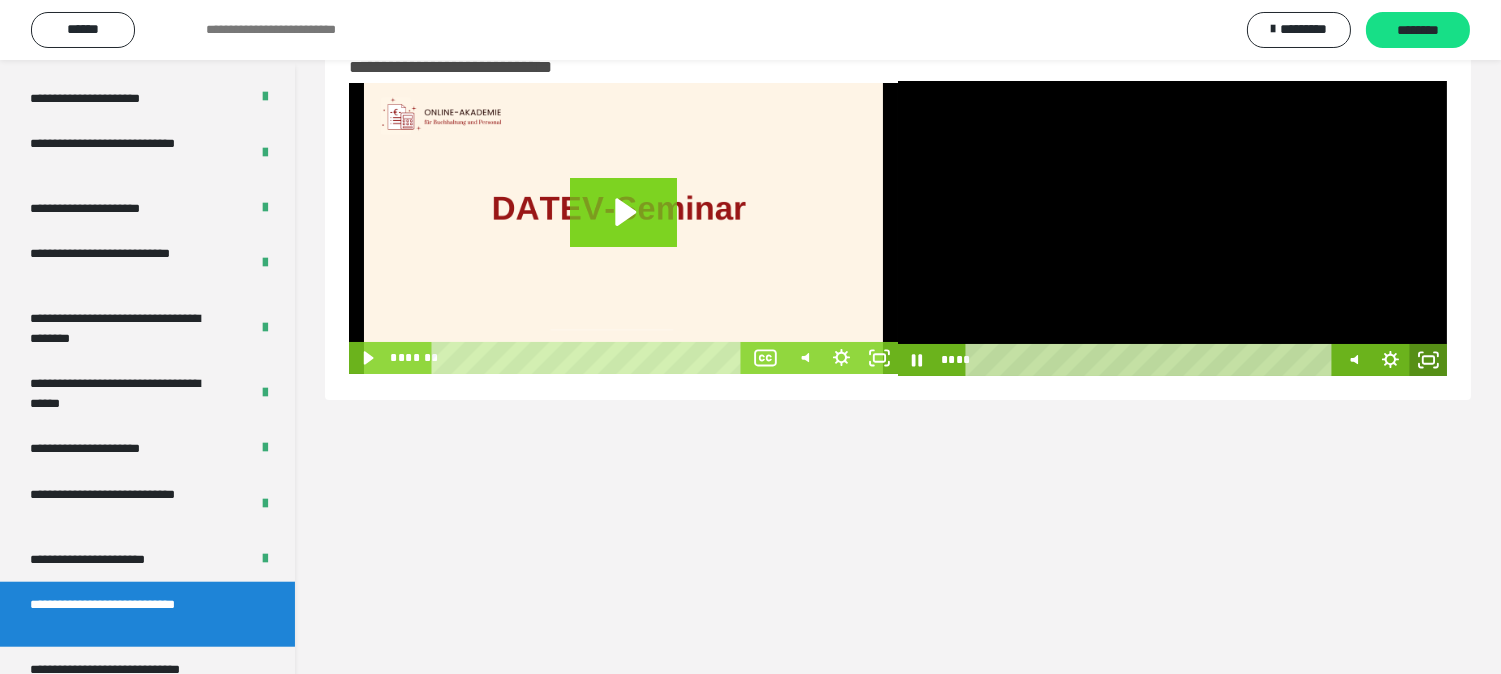 click 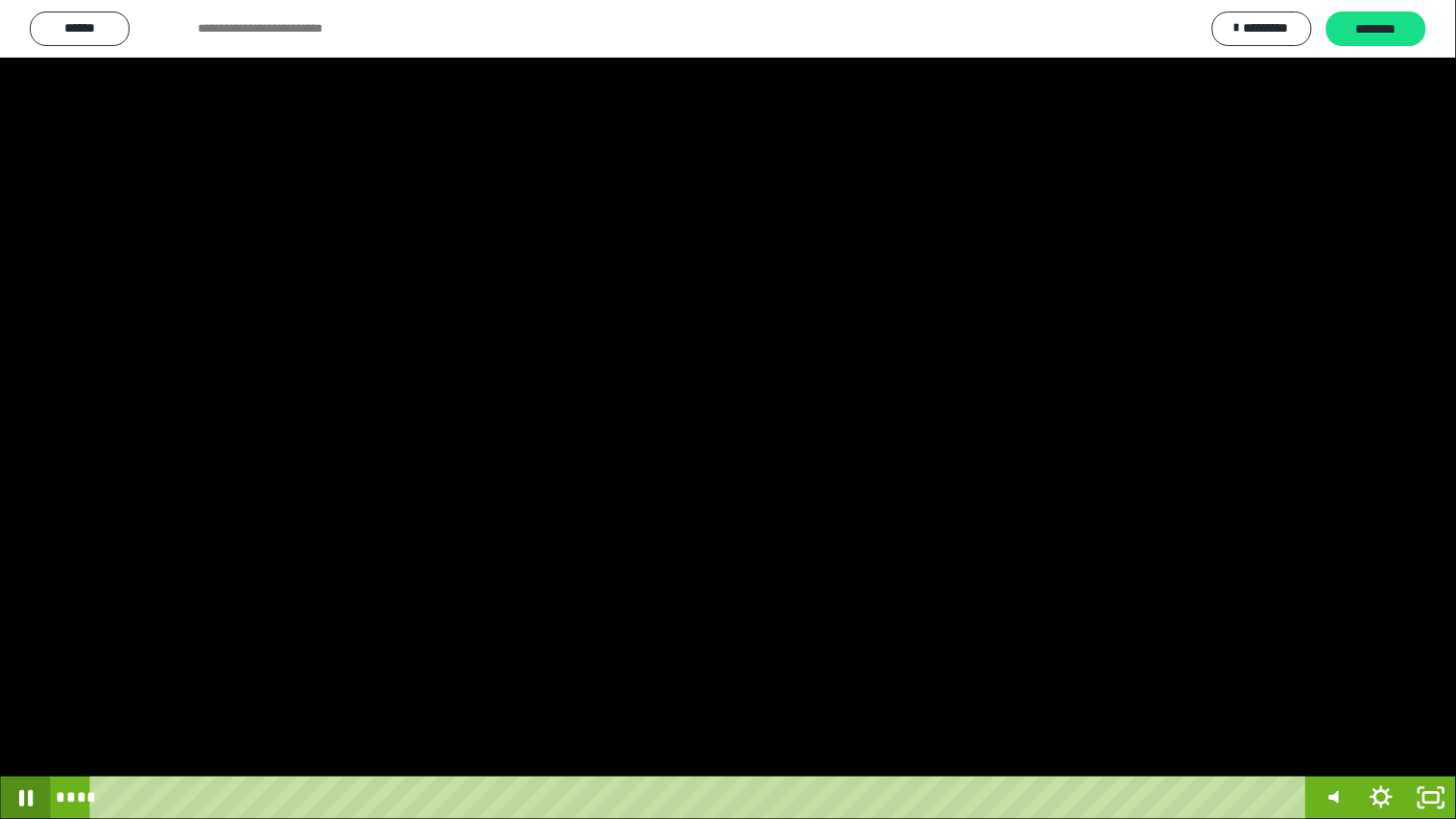 click 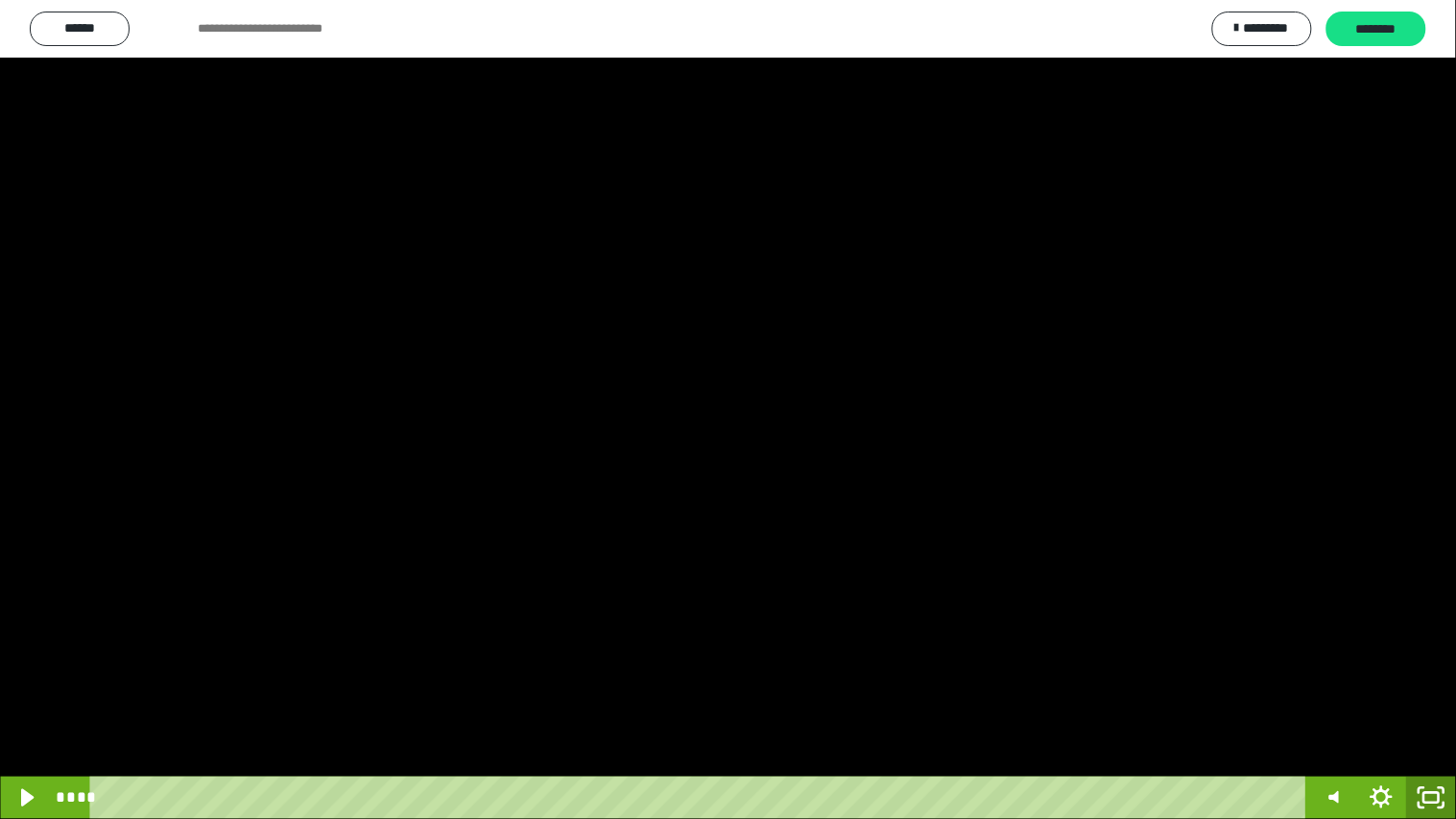 click 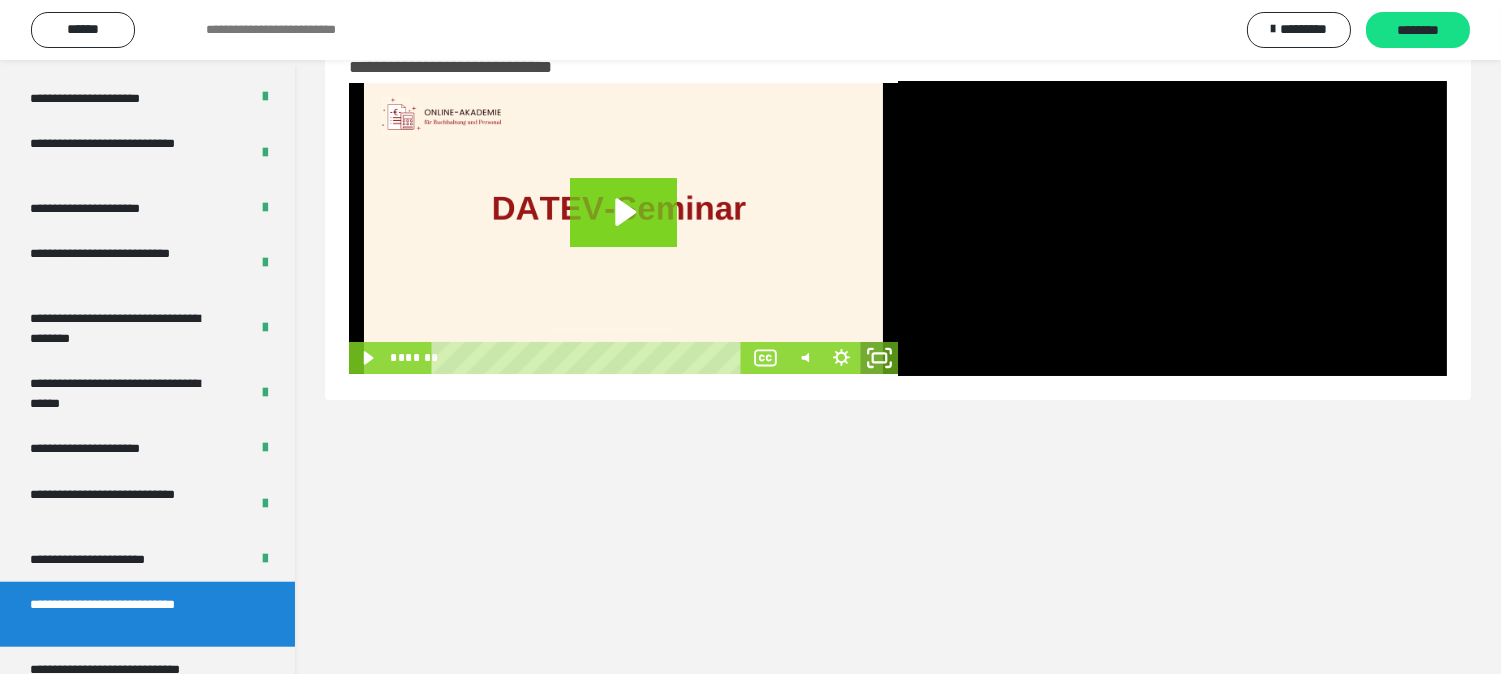 click 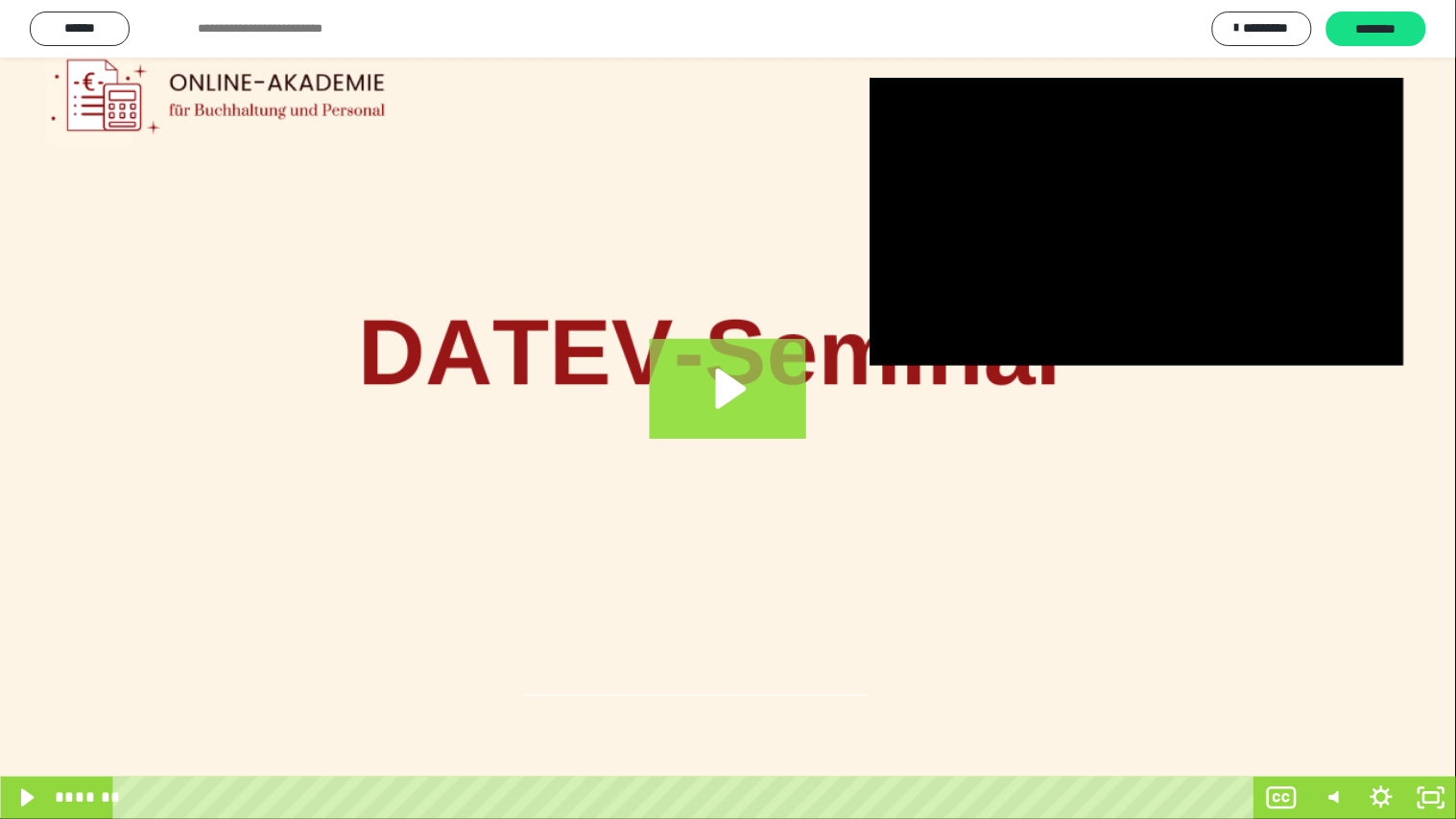 click 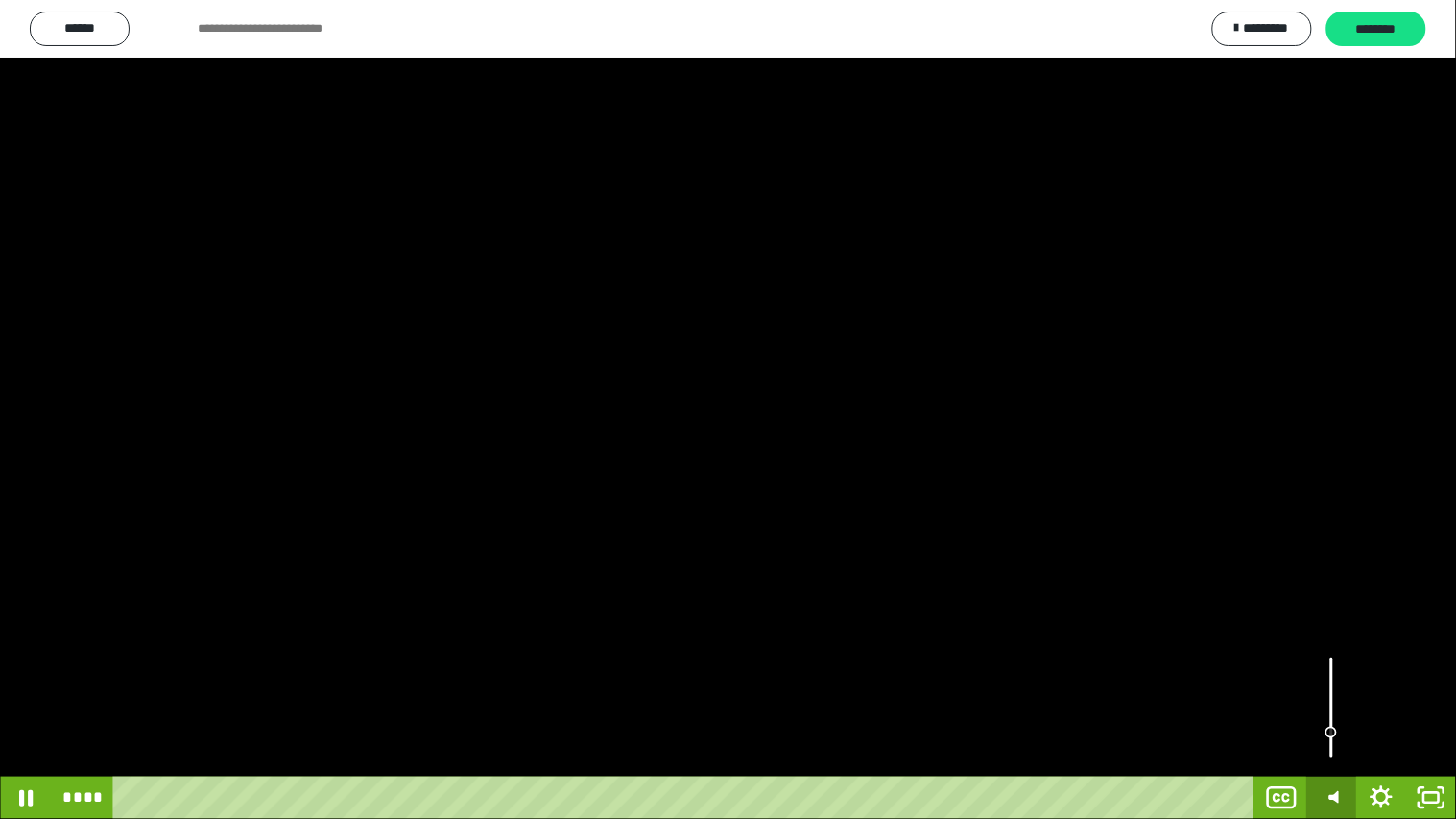 click 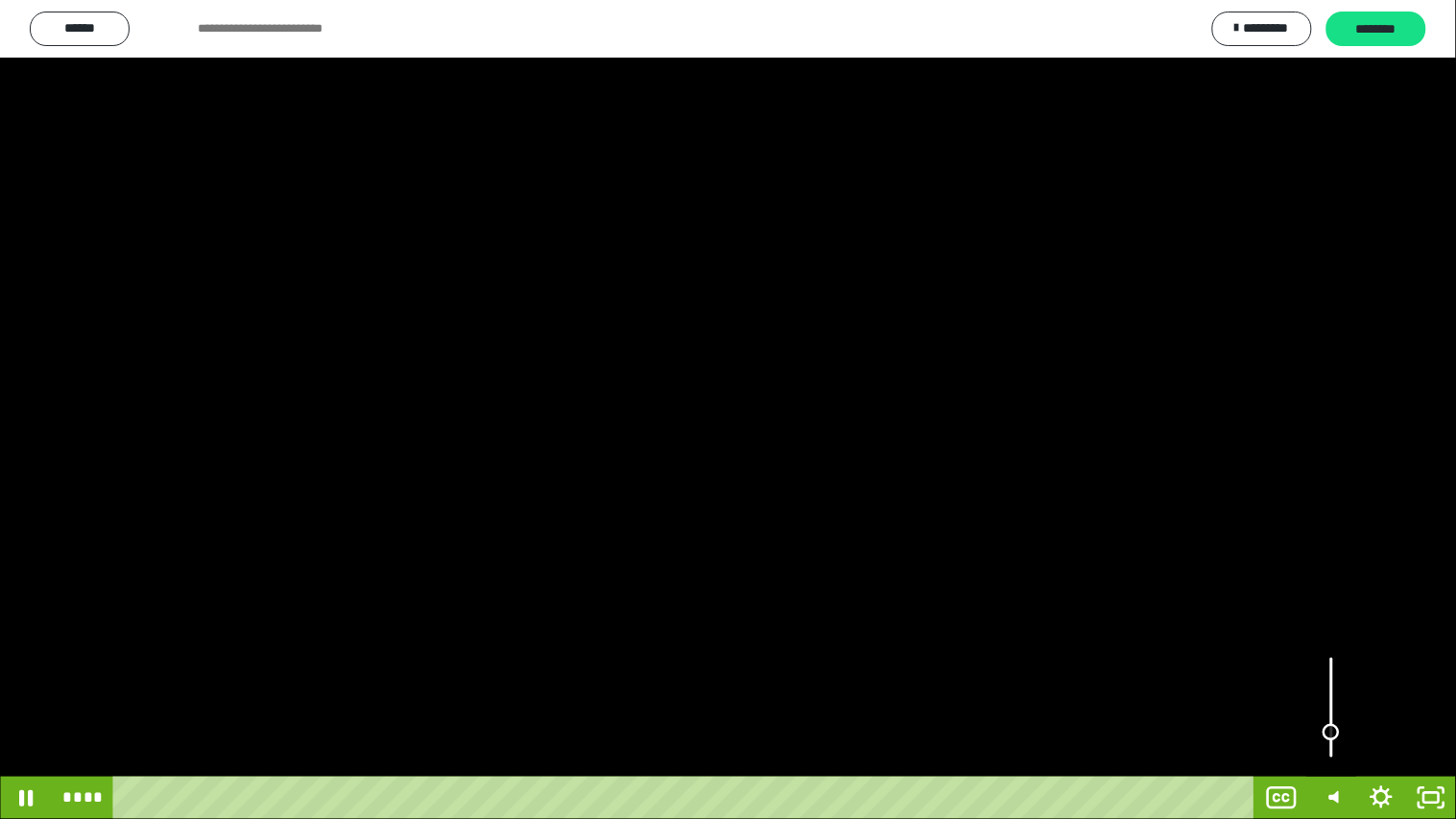 drag, startPoint x: 1335, startPoint y: 755, endPoint x: 1335, endPoint y: 733, distance: 22 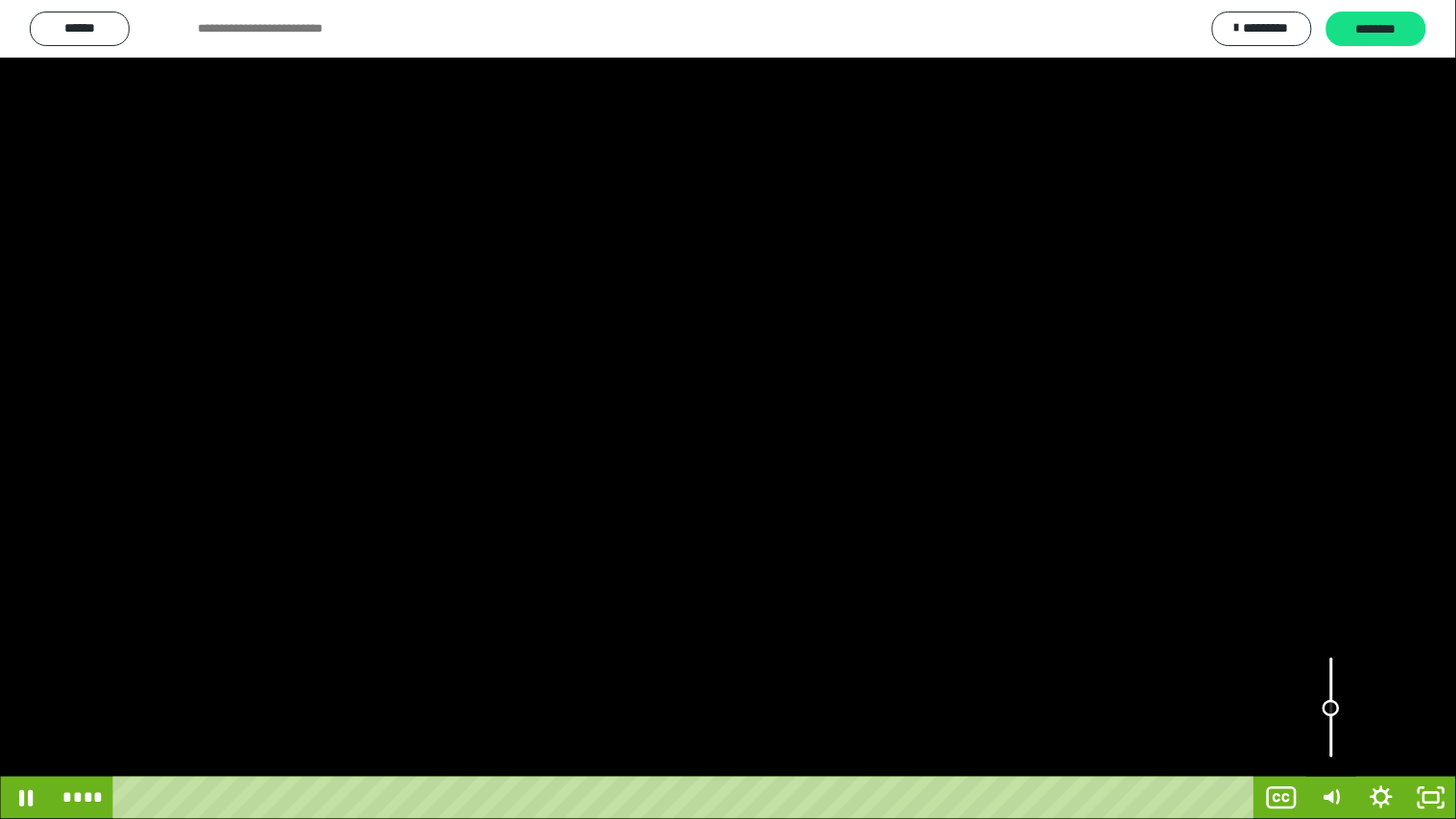 drag, startPoint x: 1325, startPoint y: 730, endPoint x: 1326, endPoint y: 709, distance: 21.023796 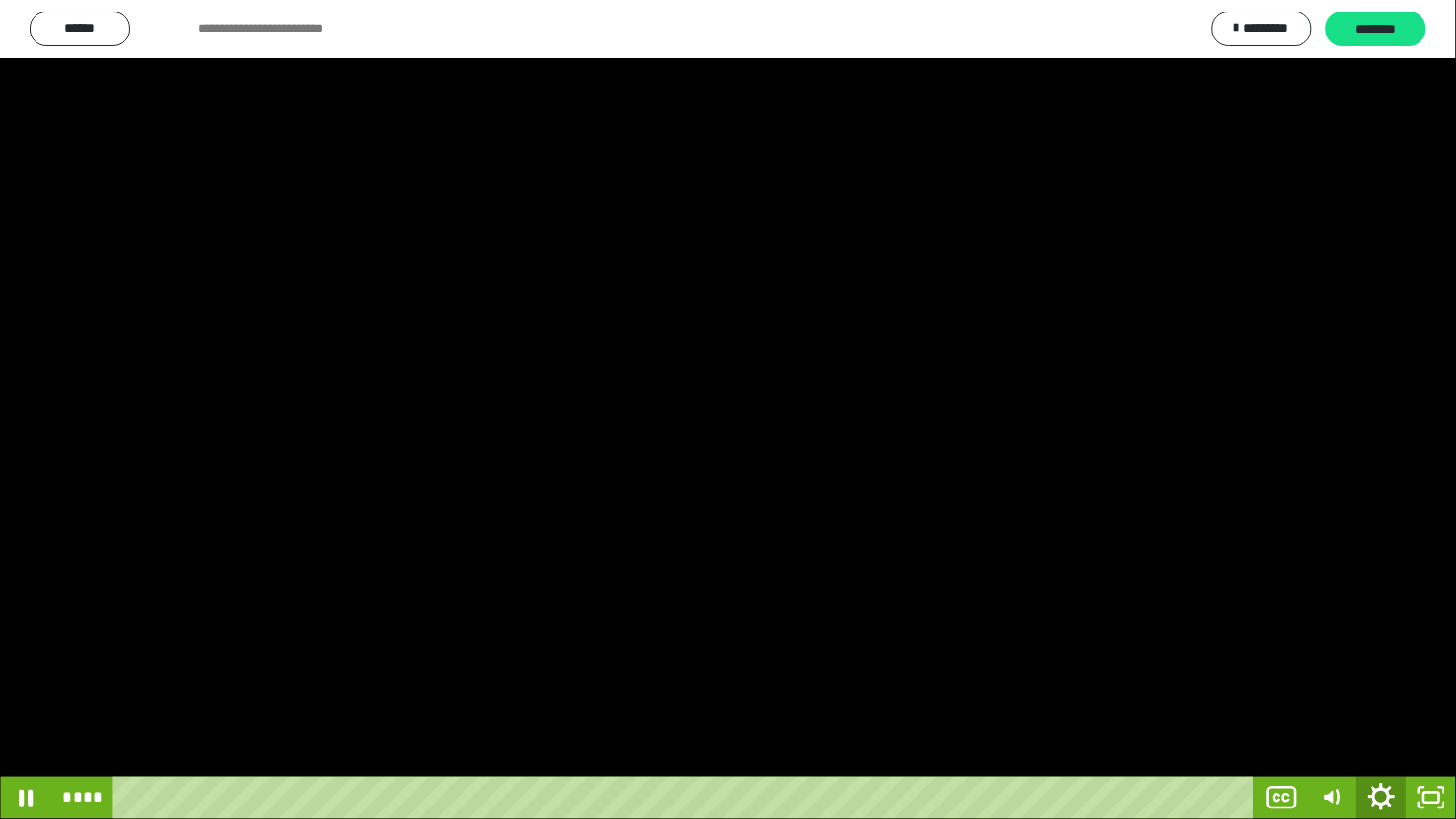 click 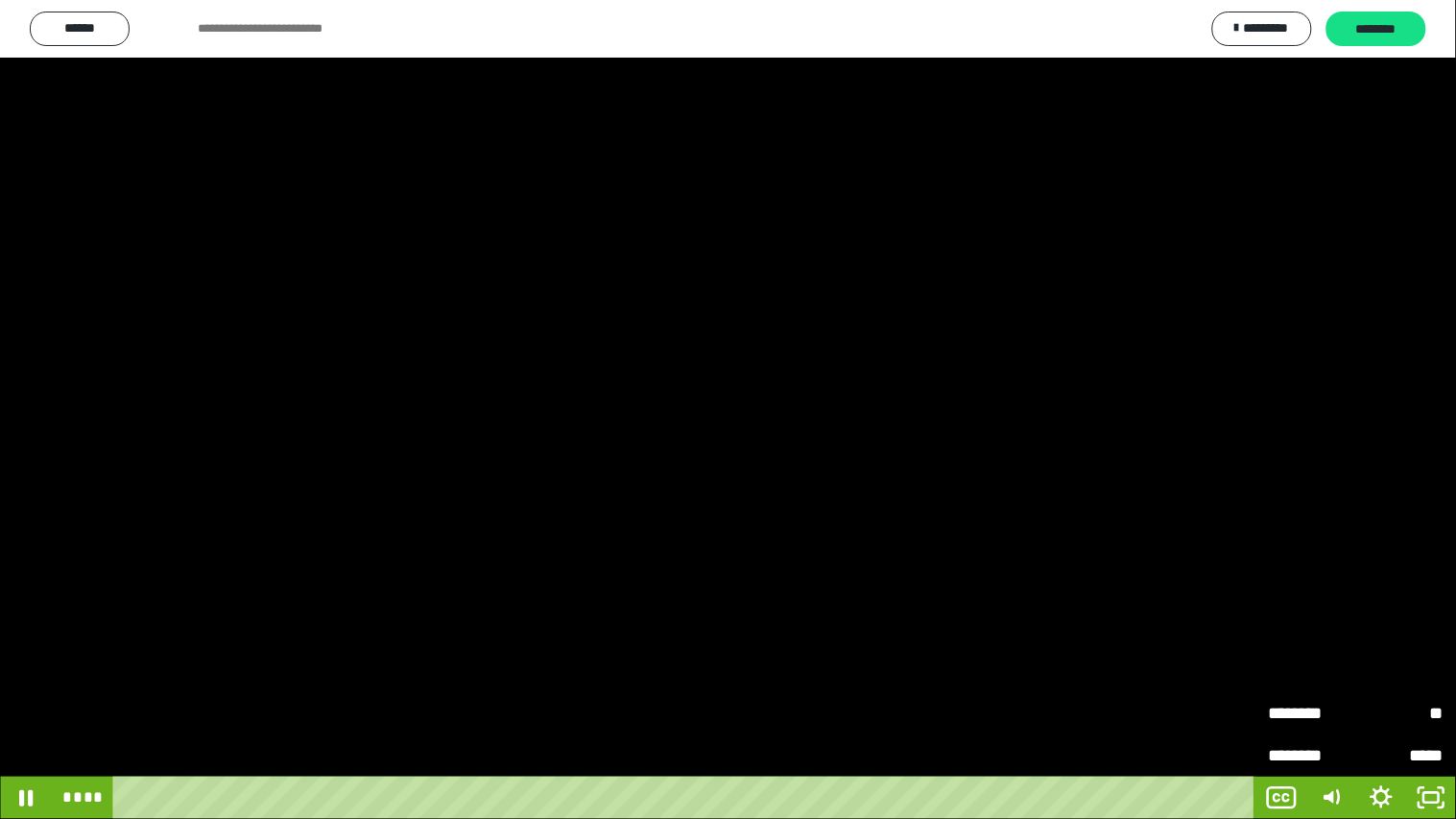 click on "**" at bounding box center [1399, 713] 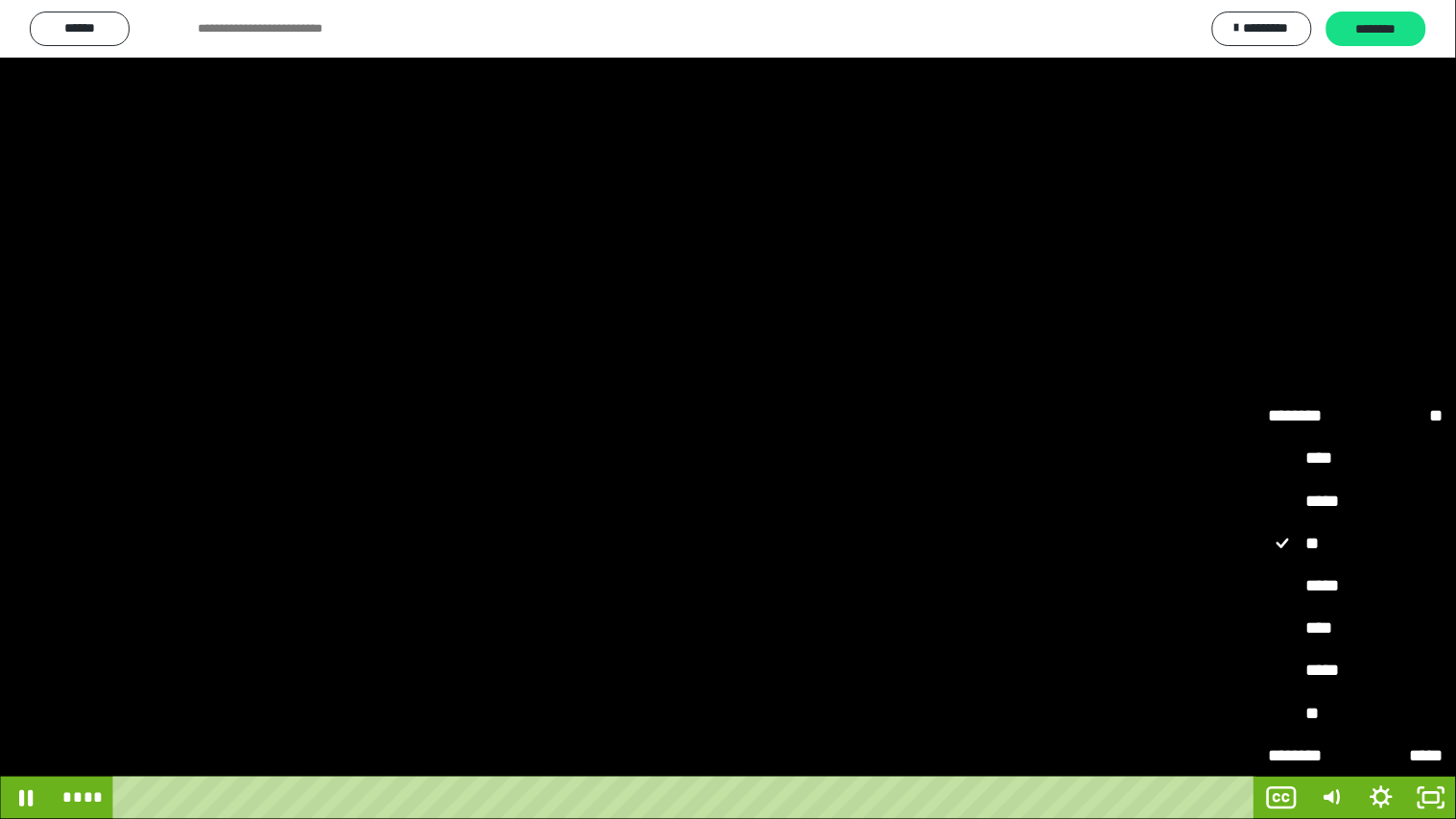 click on "****" at bounding box center (1356, 628) 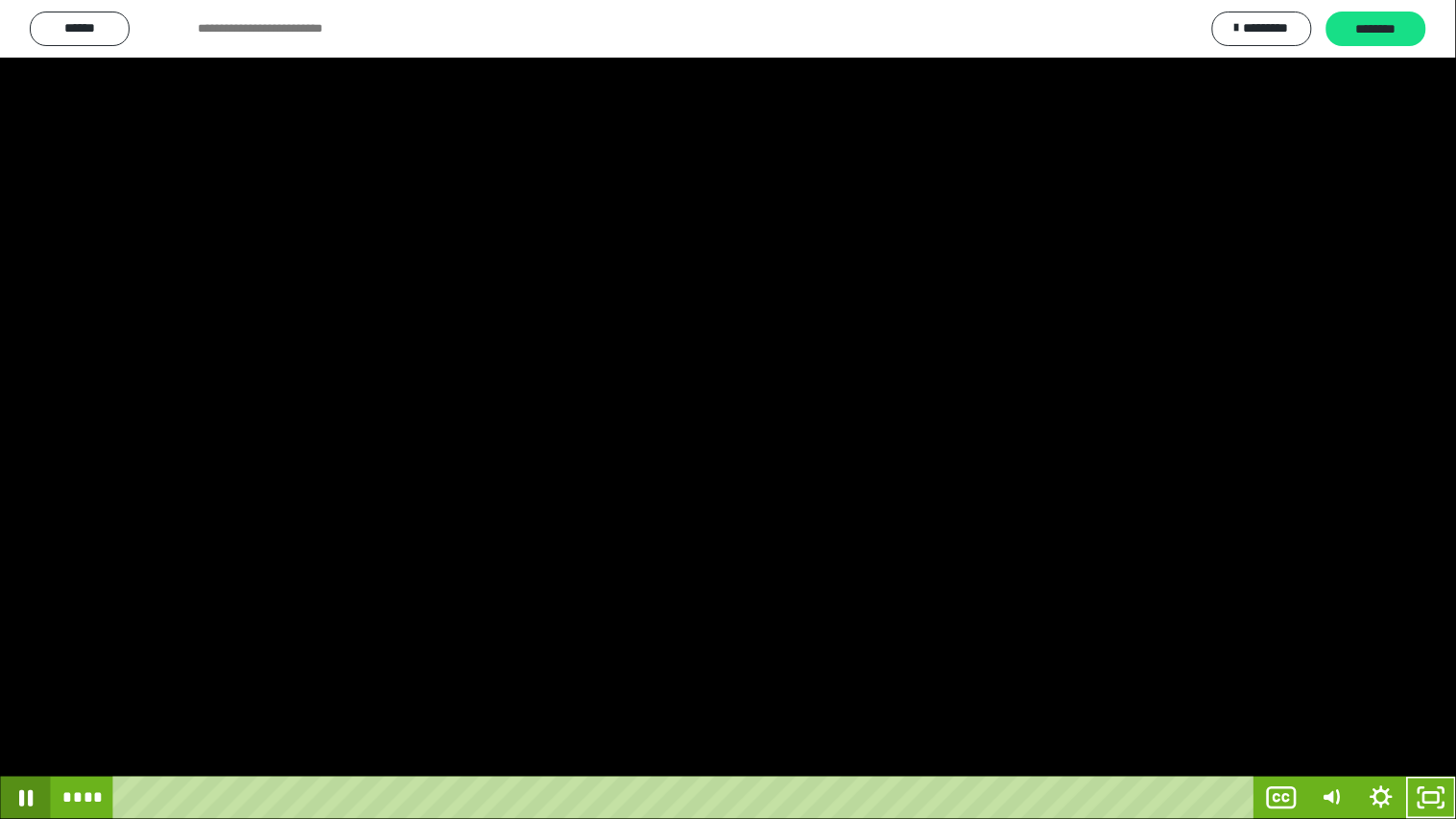 click 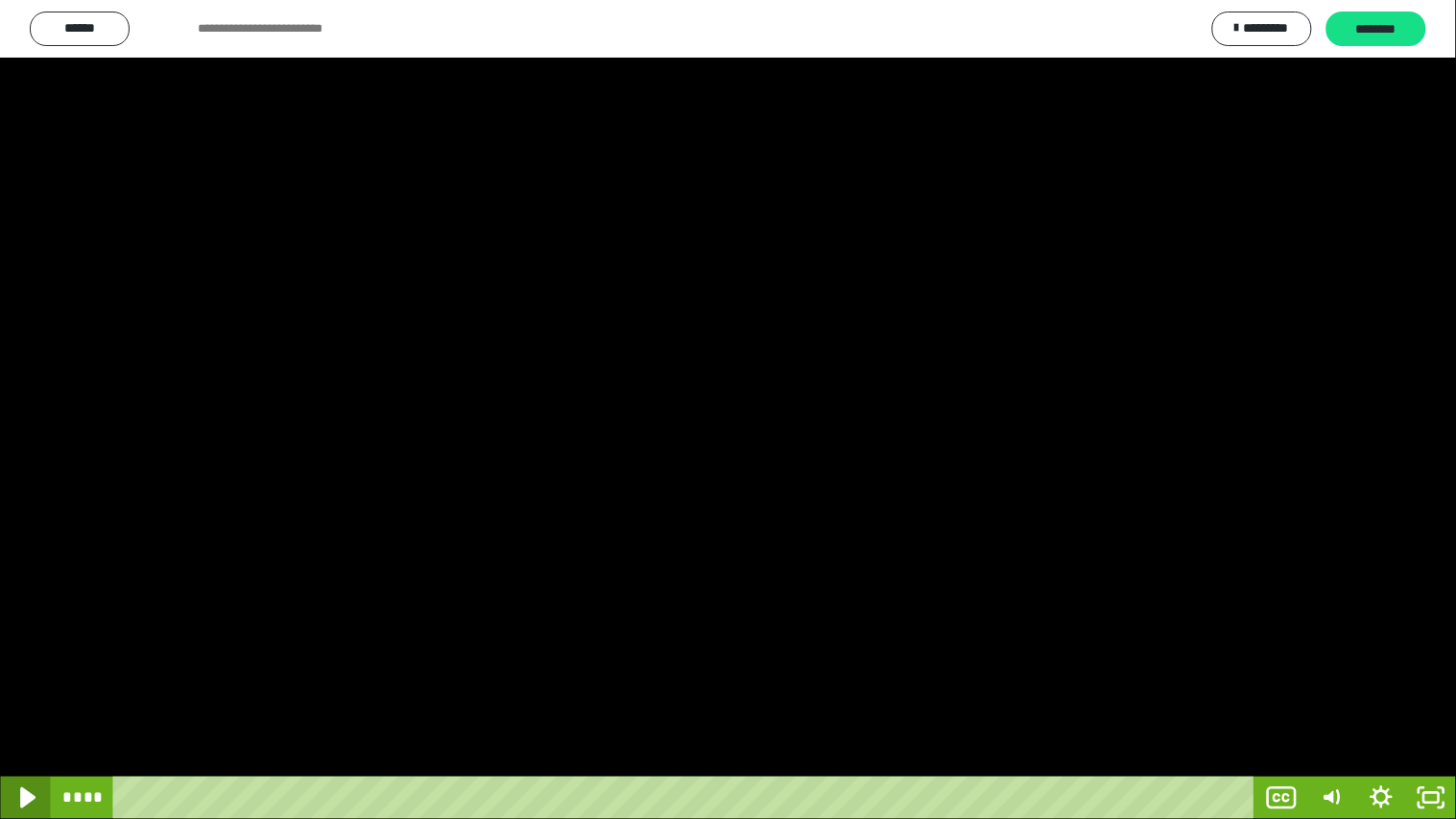 click 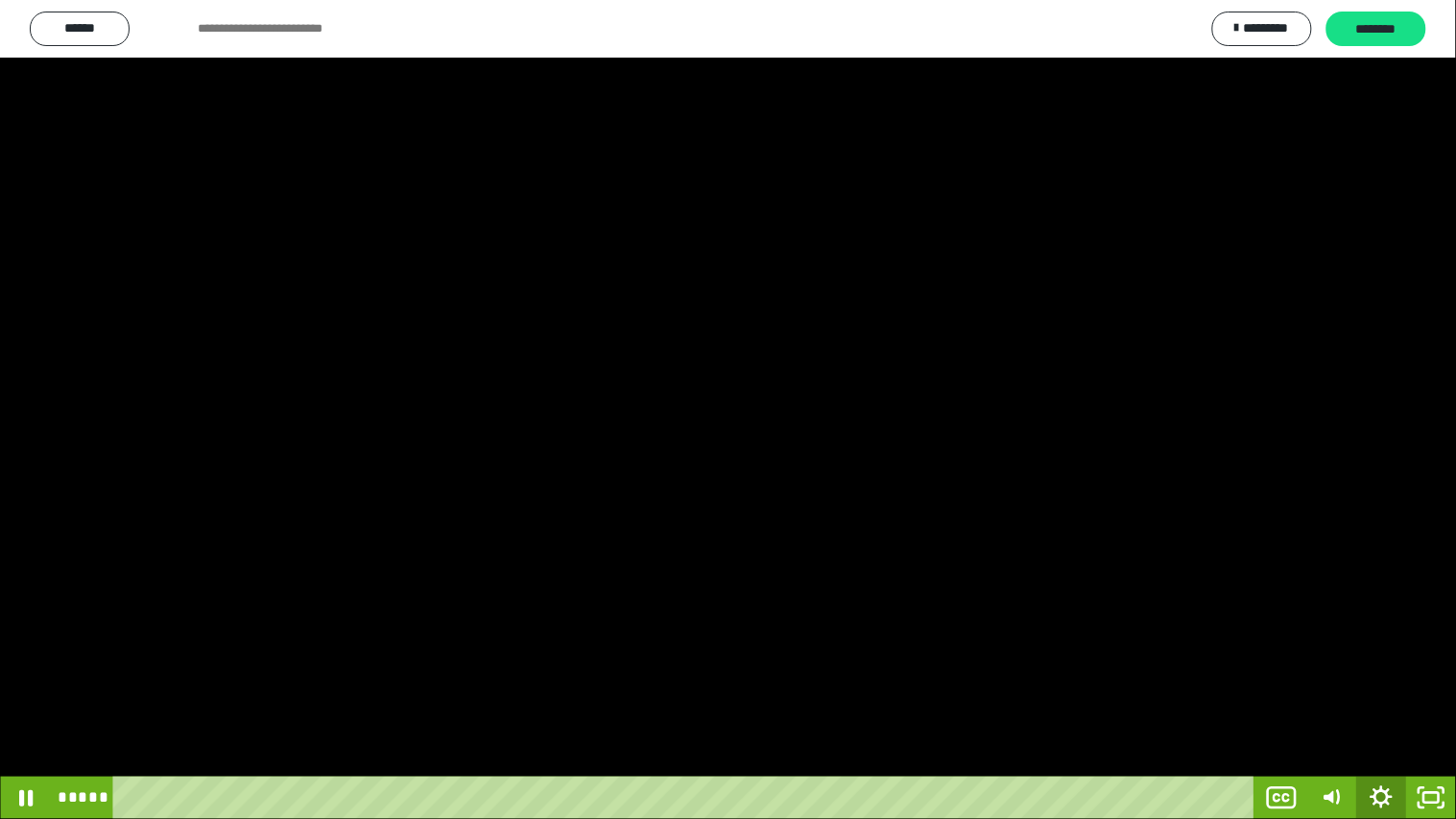 click 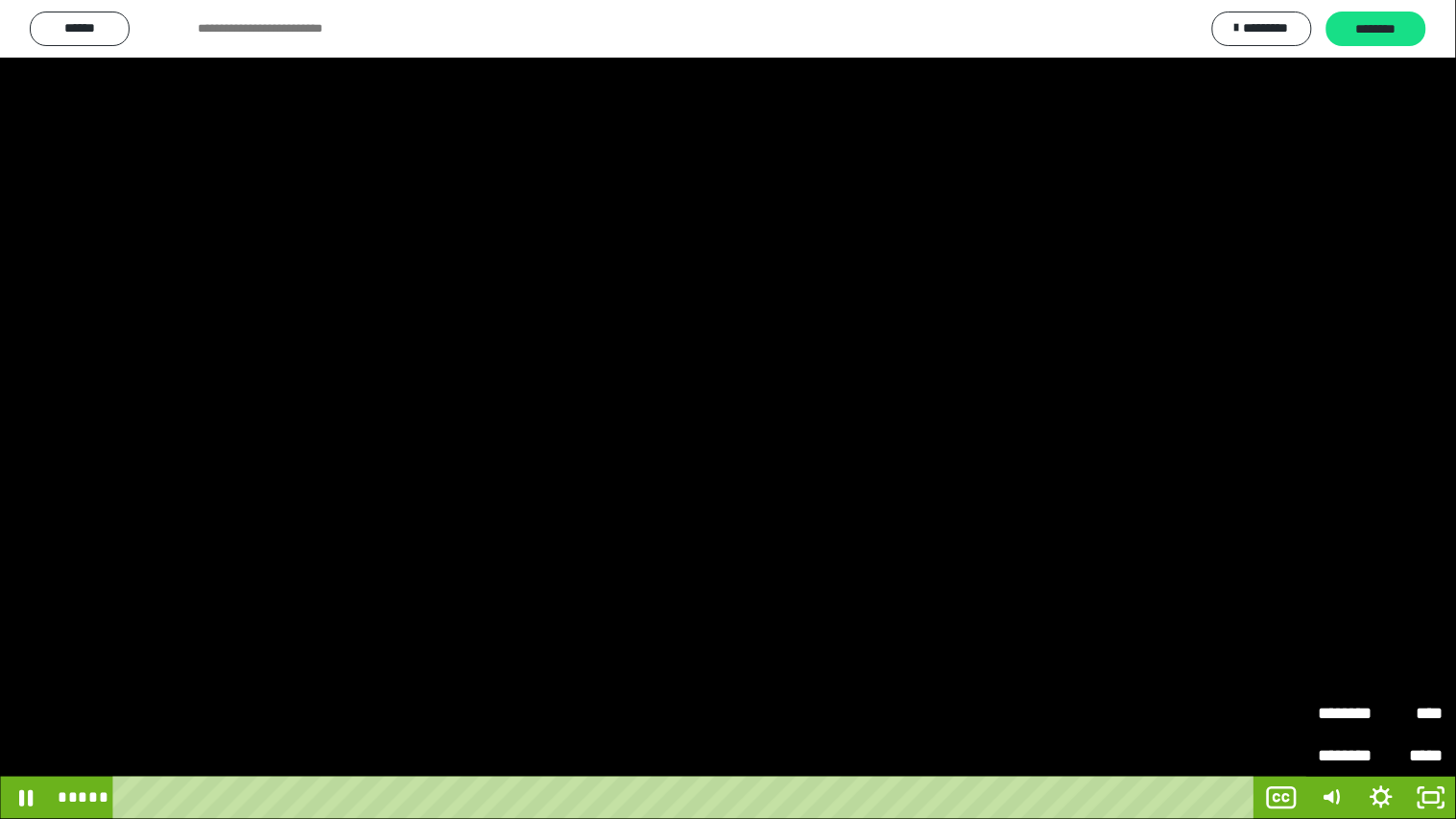 click on "****" at bounding box center (1412, 713) 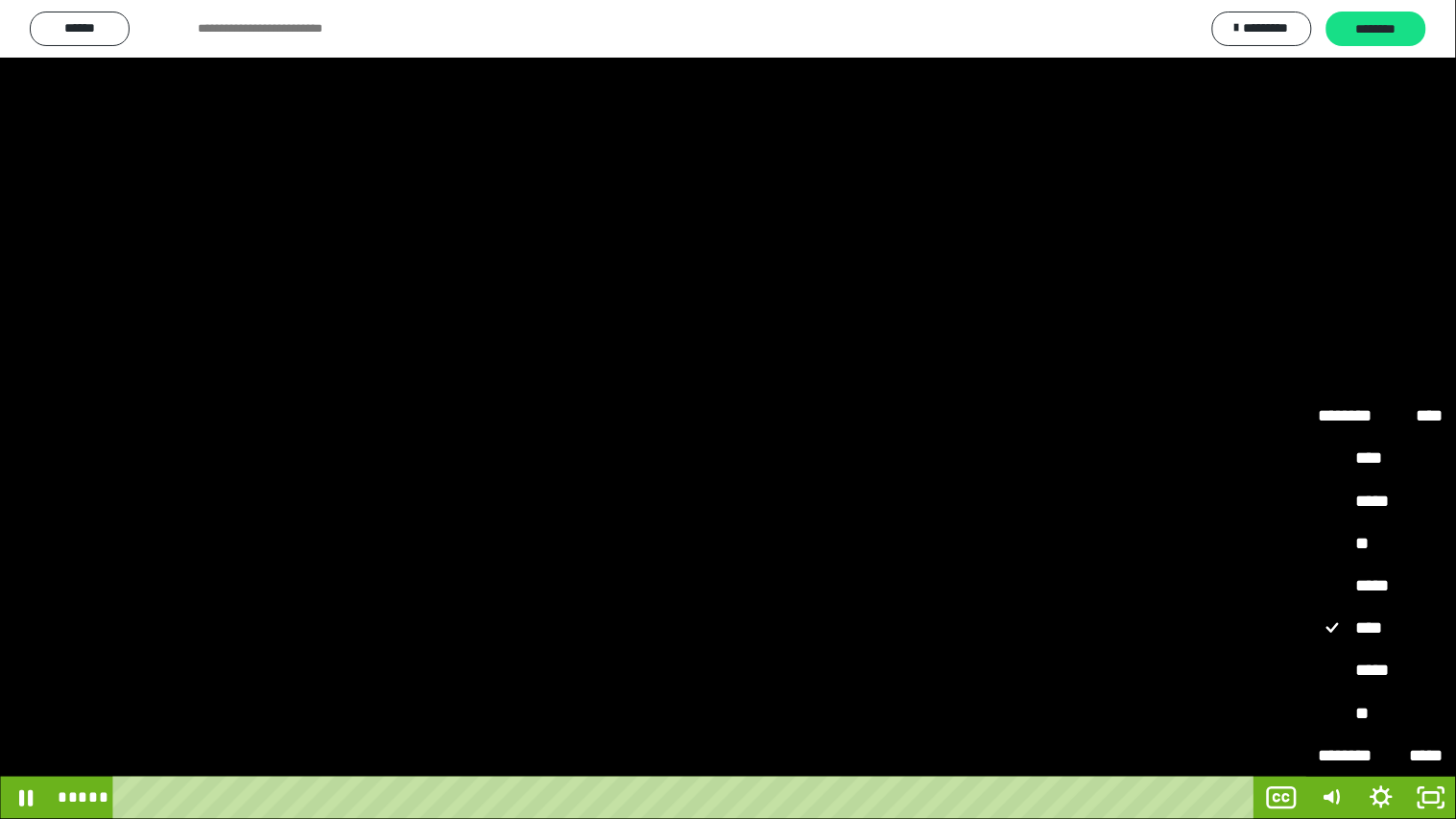 click on "**" at bounding box center [1381, 543] 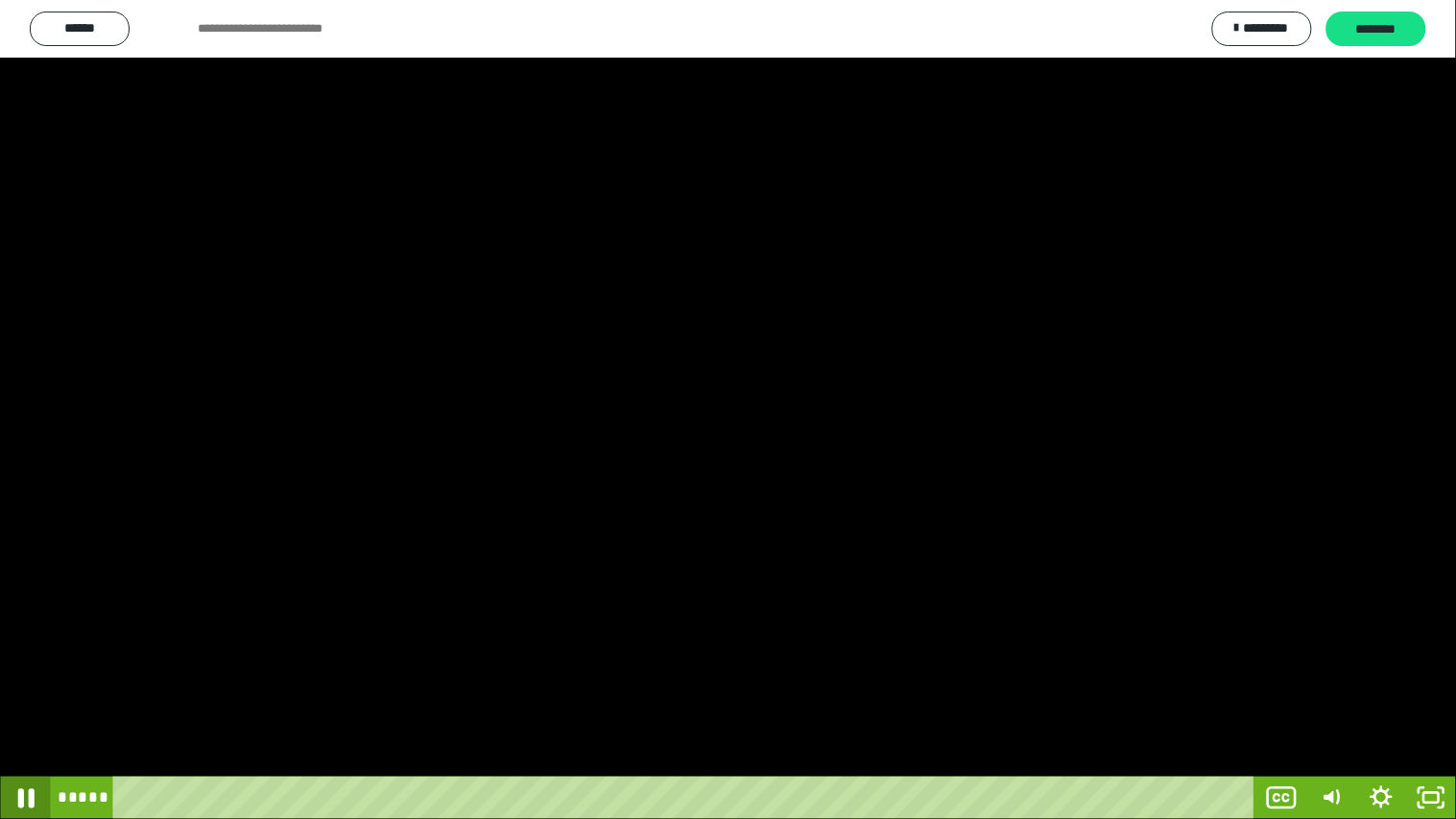 click 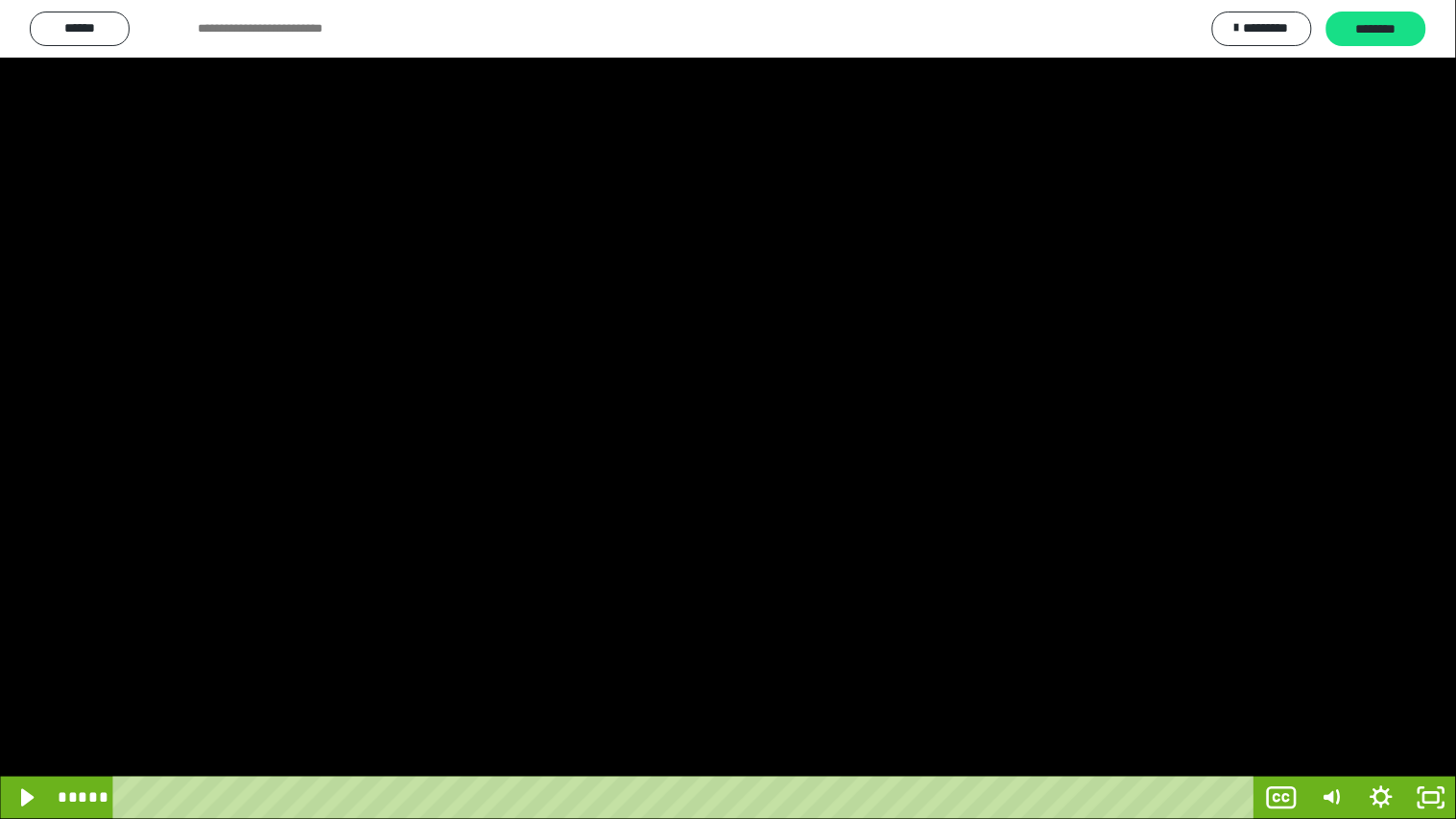 click at bounding box center (728, 409) 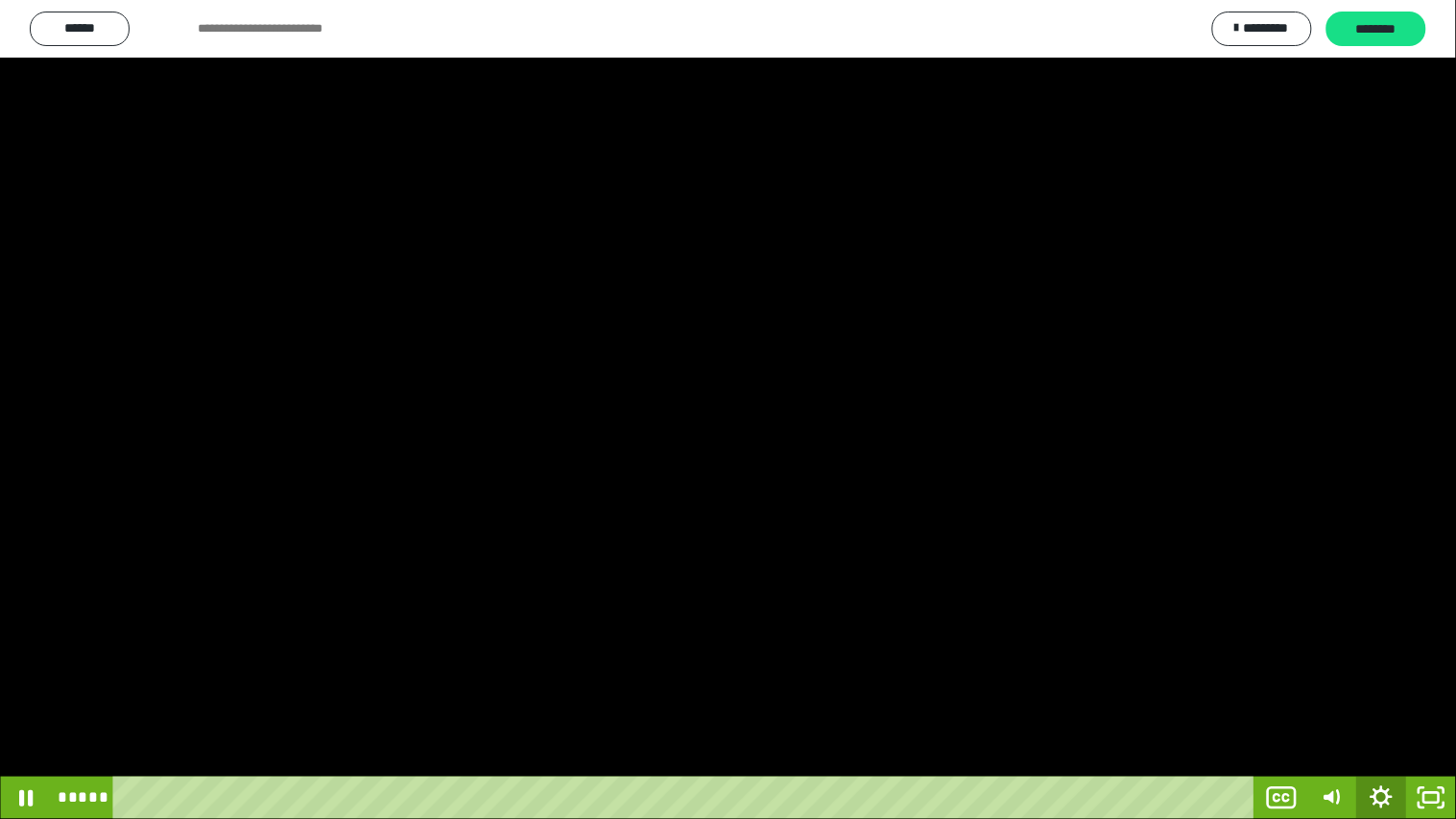 click 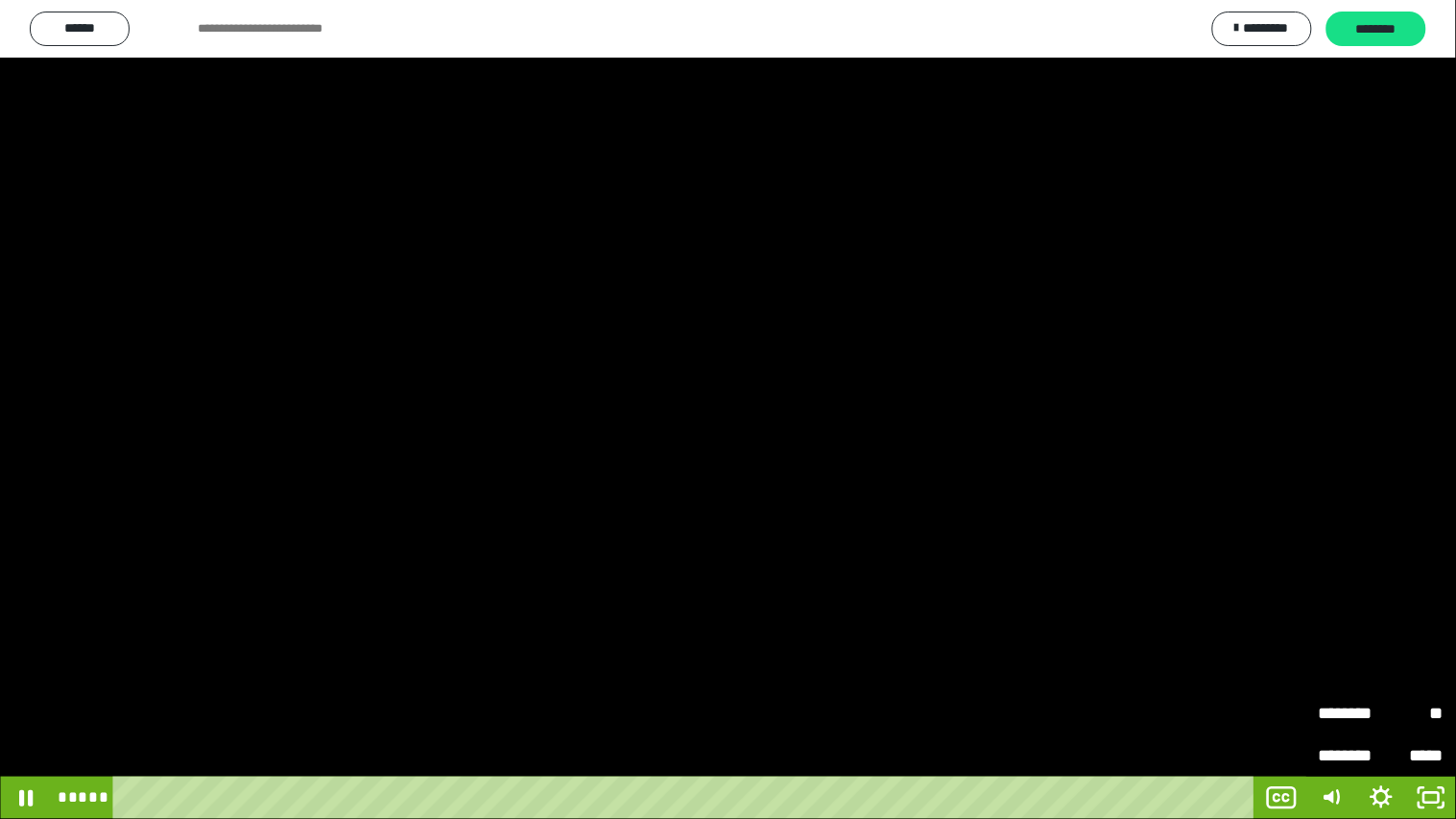 click on "********" at bounding box center [1349, 713] 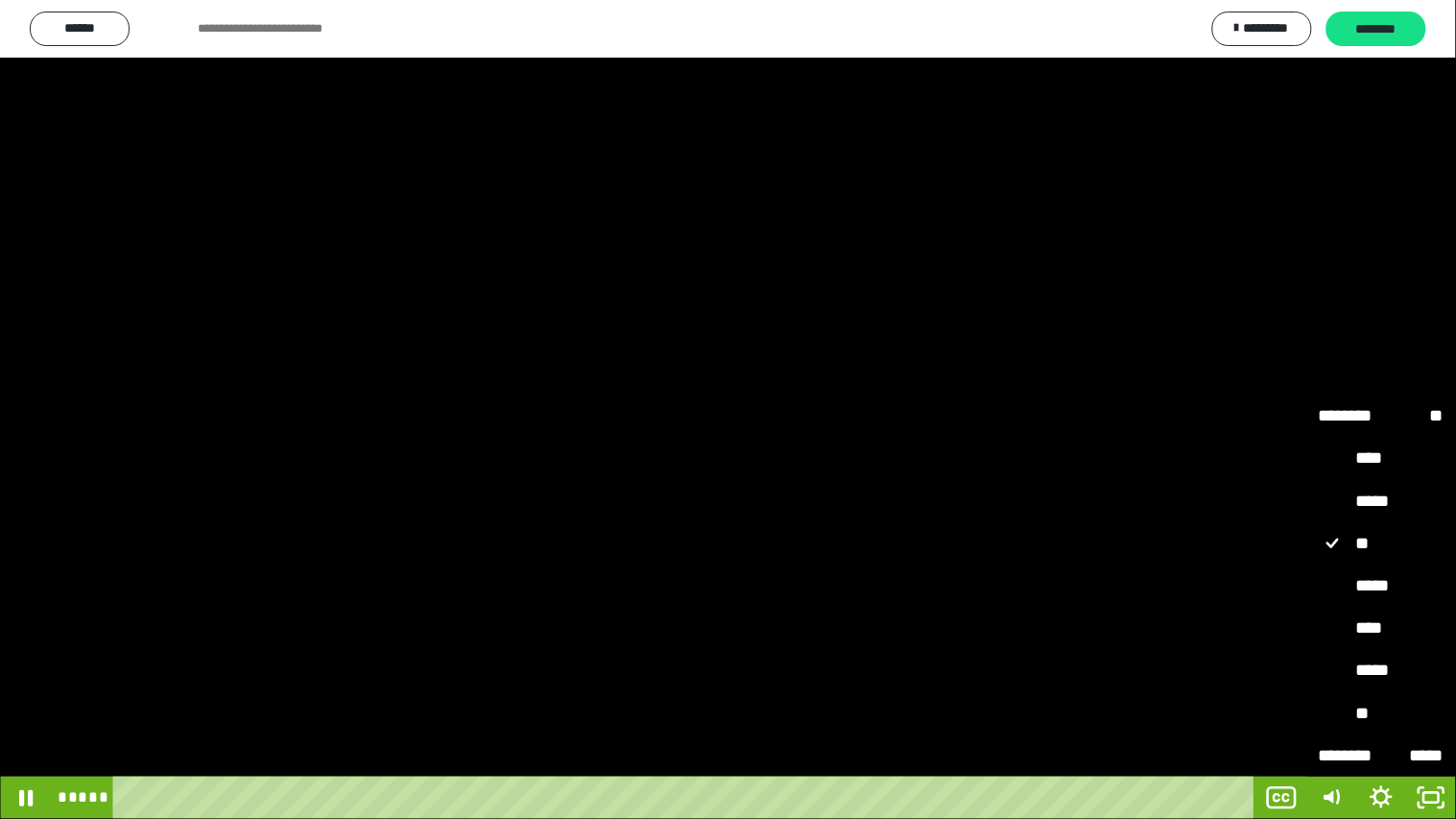 click on "****" at bounding box center (1381, 628) 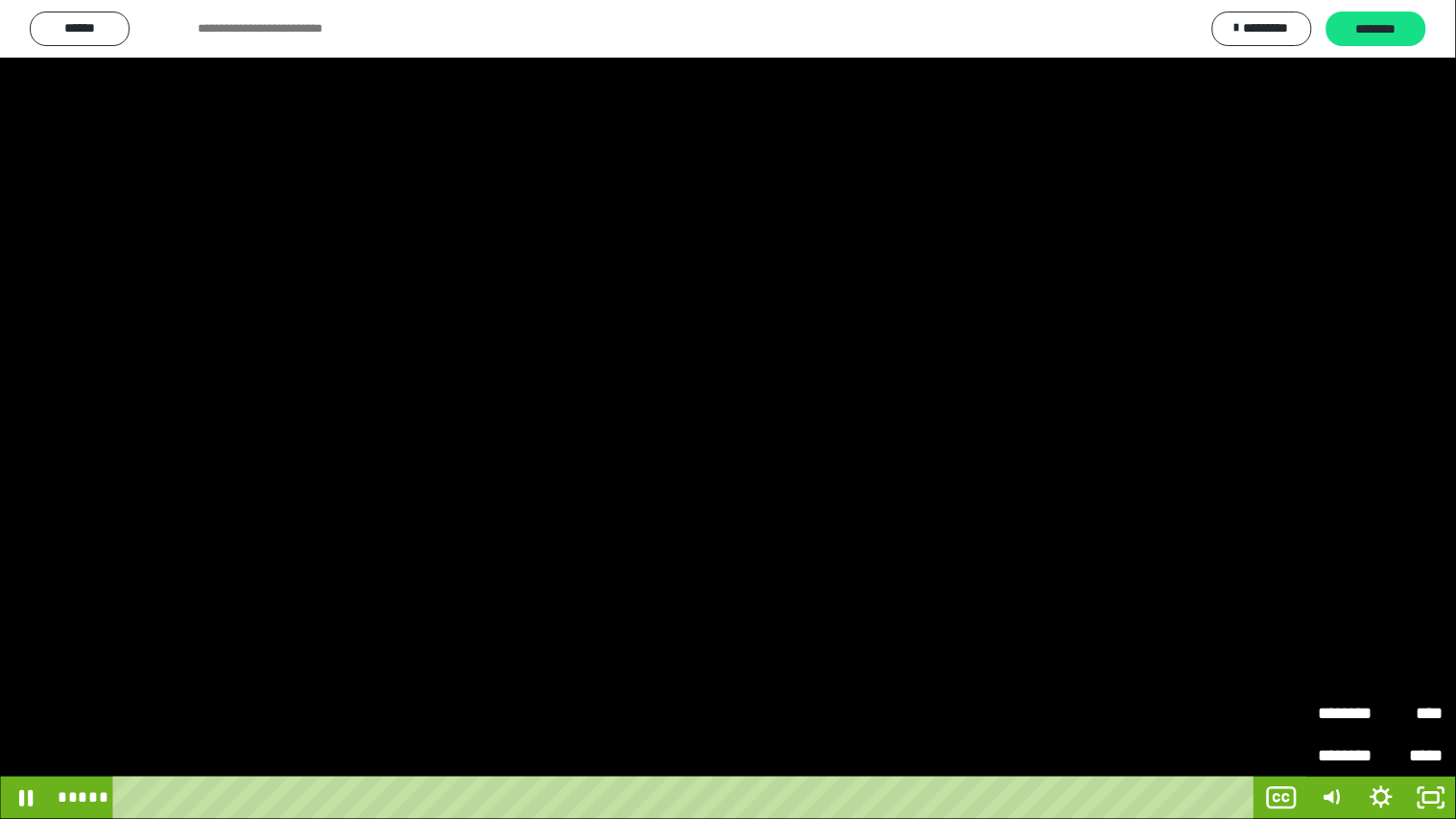 click on "********" at bounding box center [1349, 713] 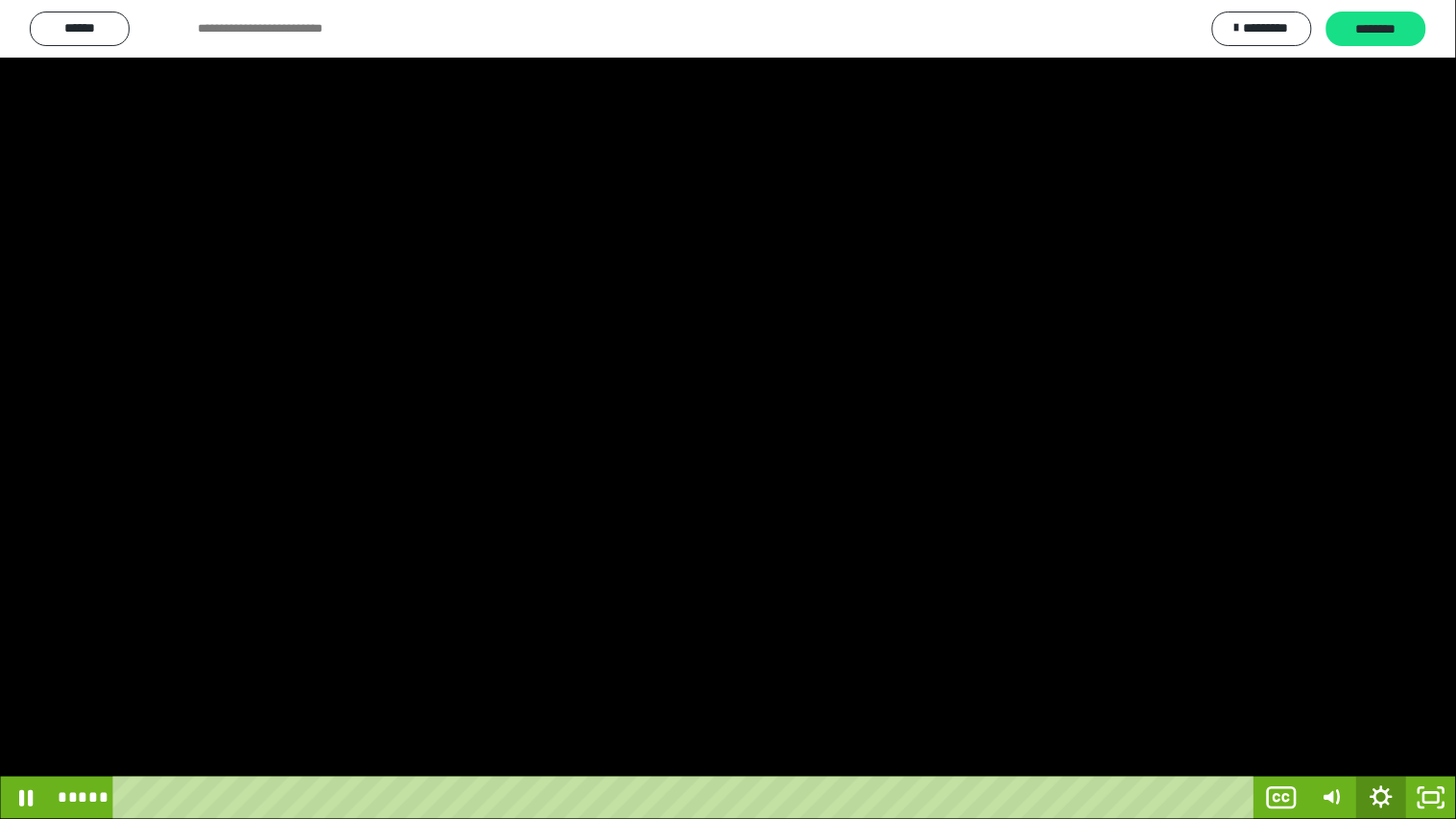 click 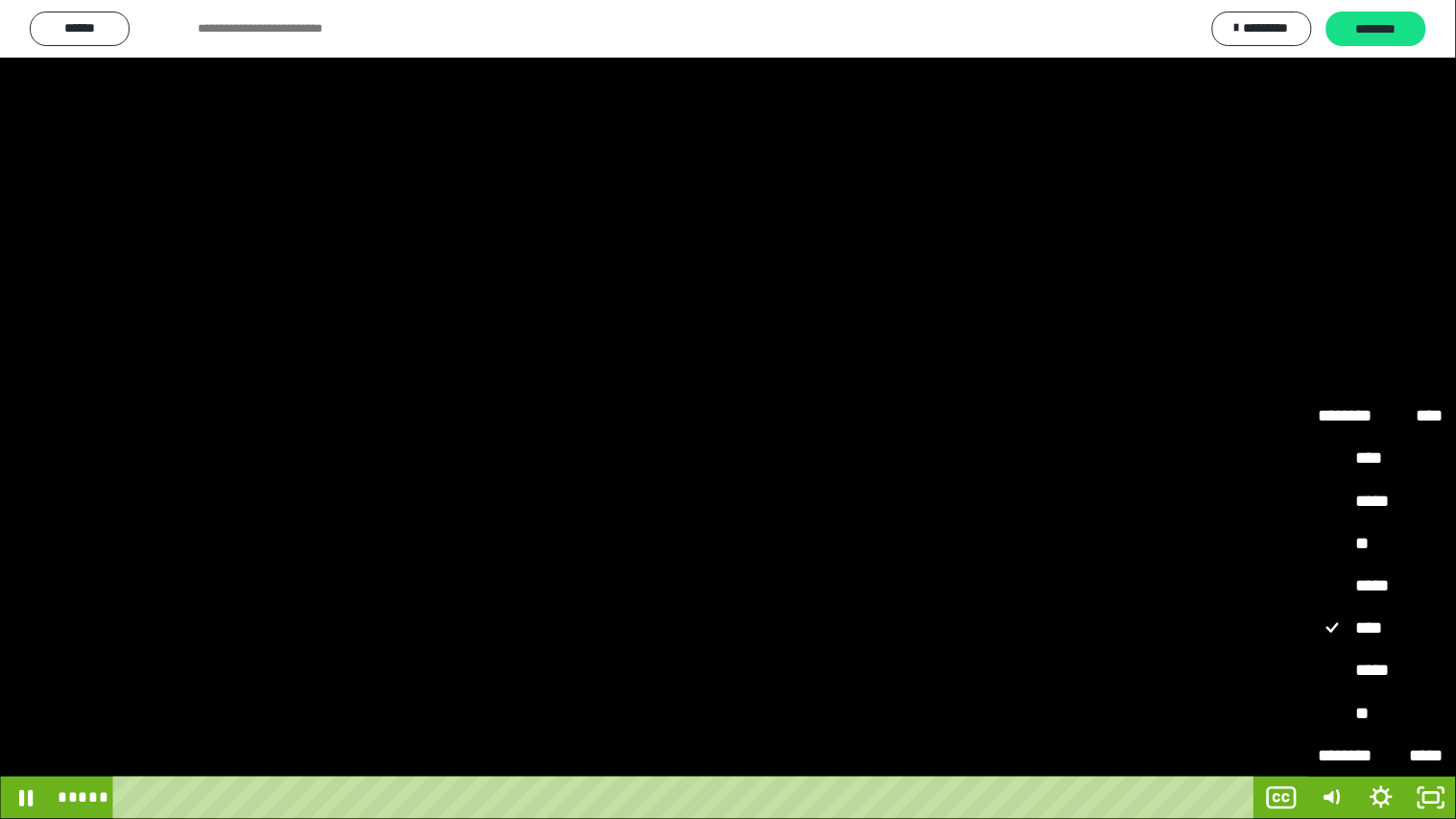 click on "*****" at bounding box center [1381, 586] 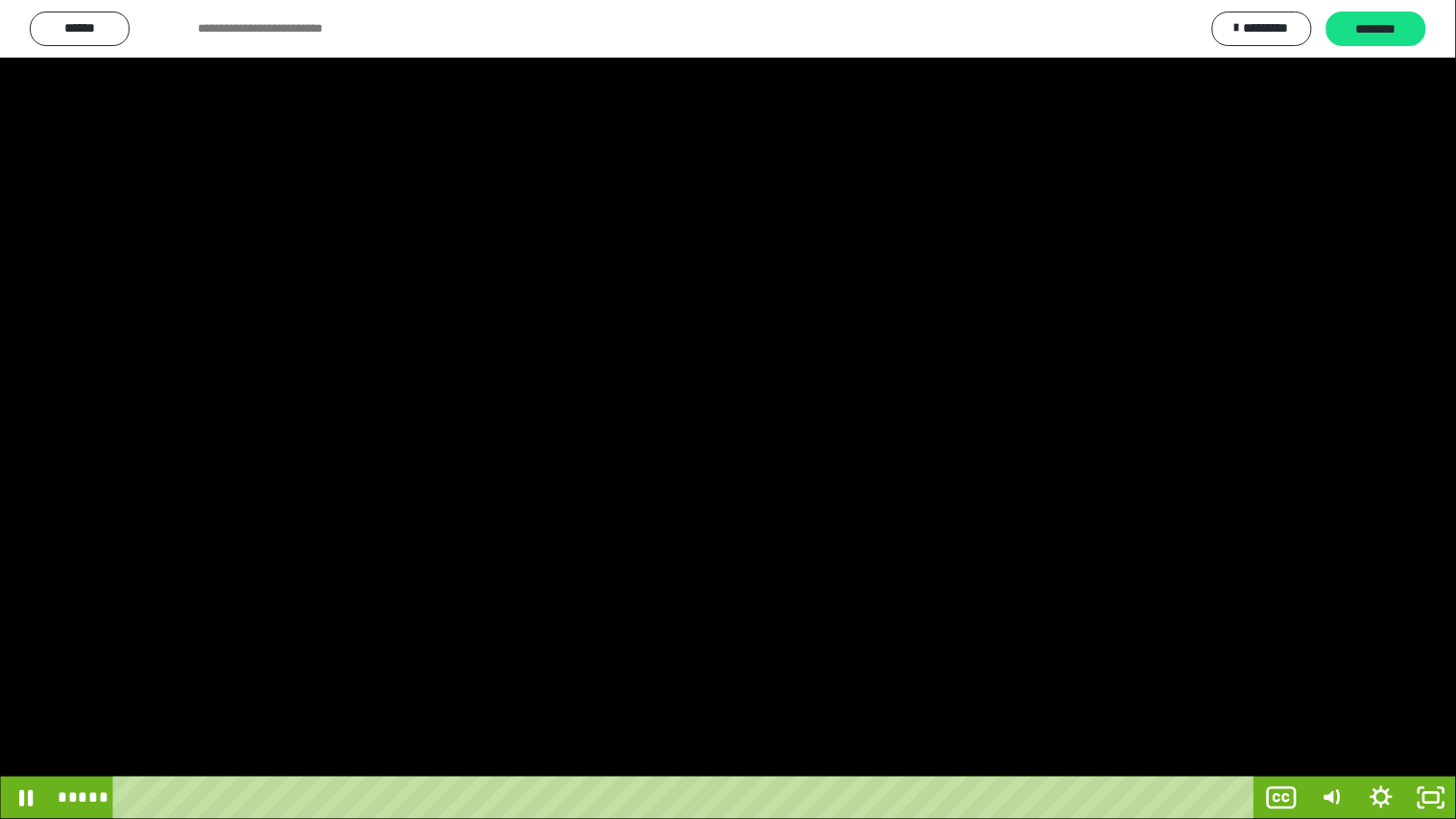 click at bounding box center [728, 409] 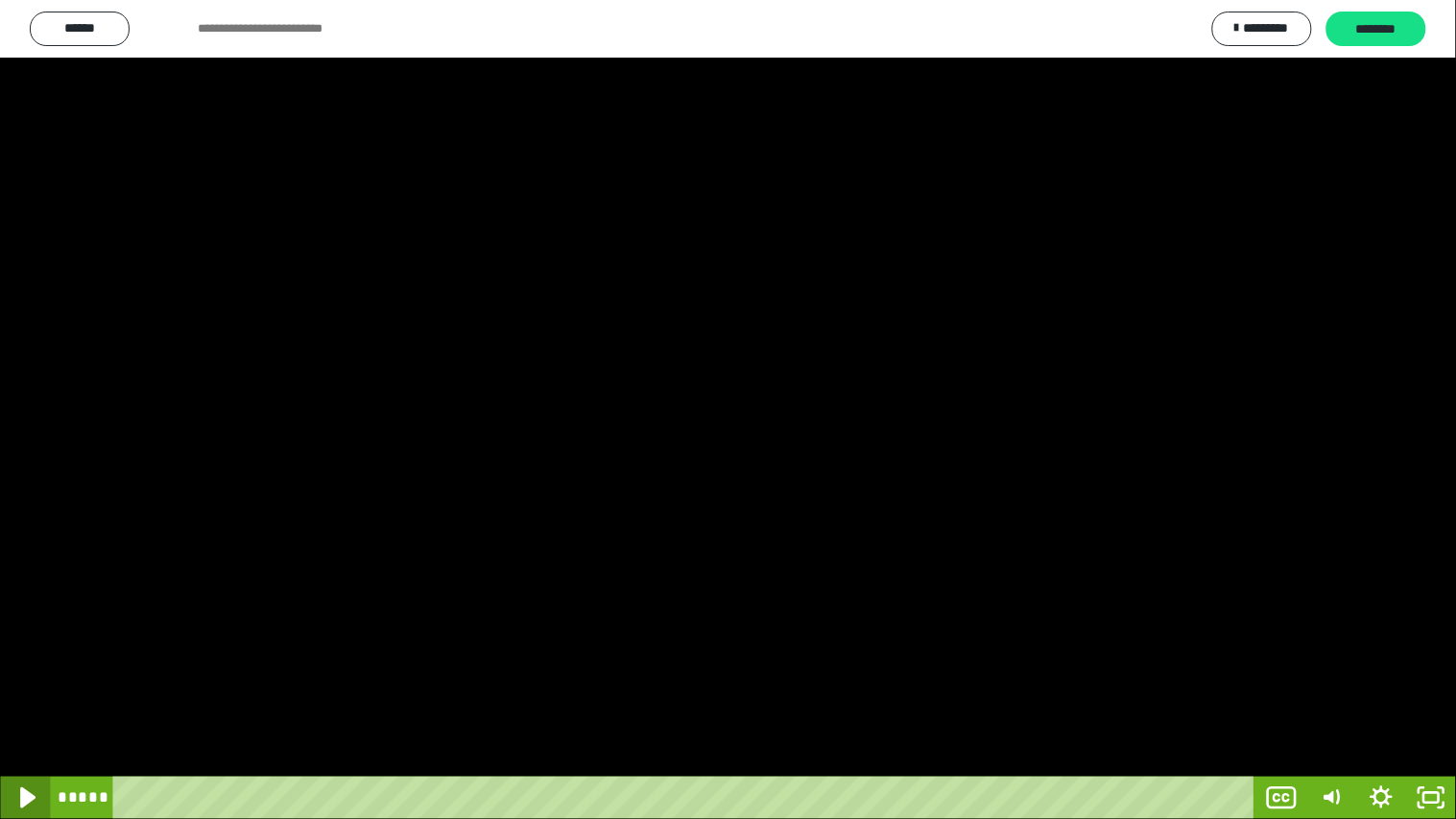click 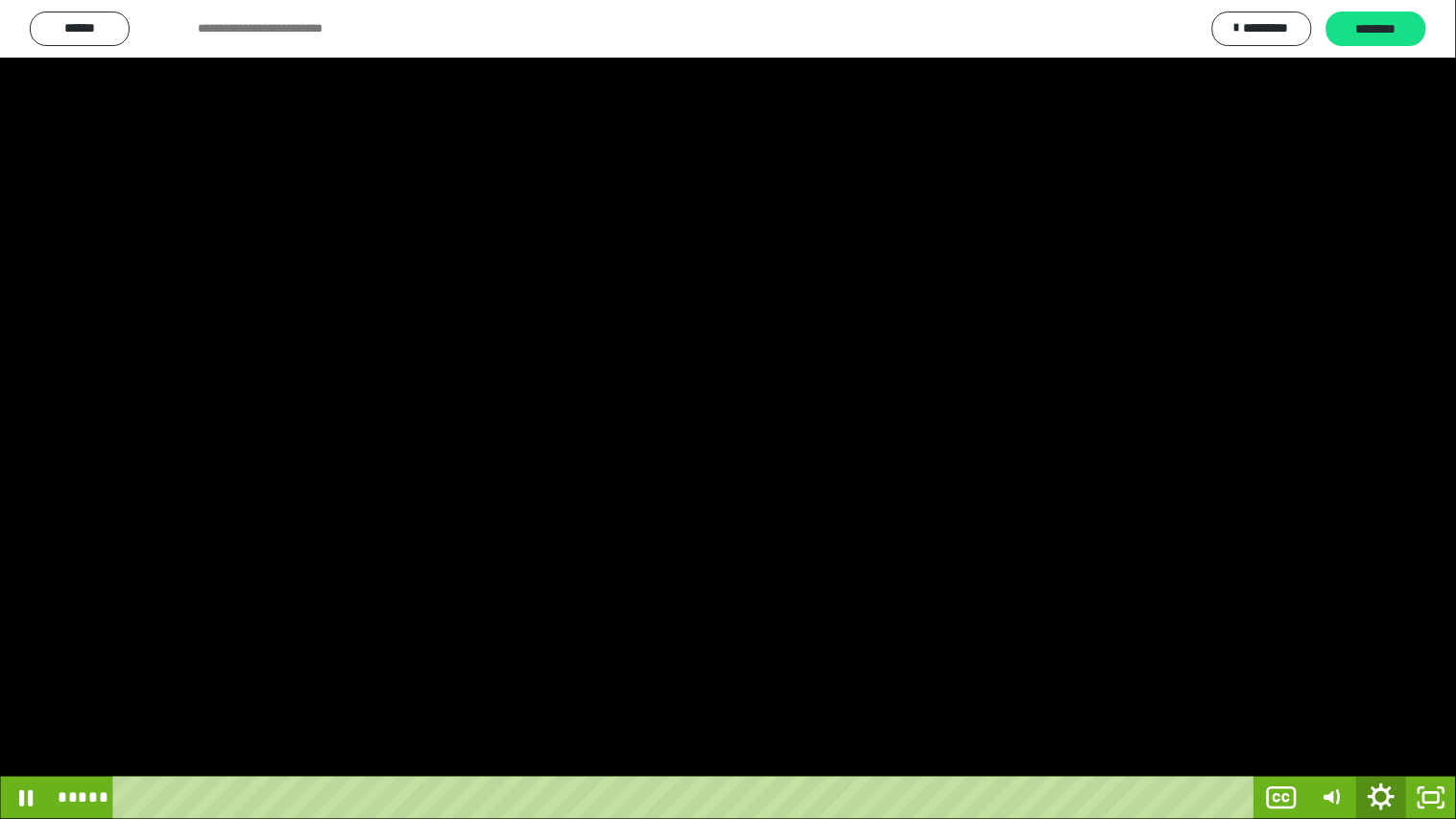 click 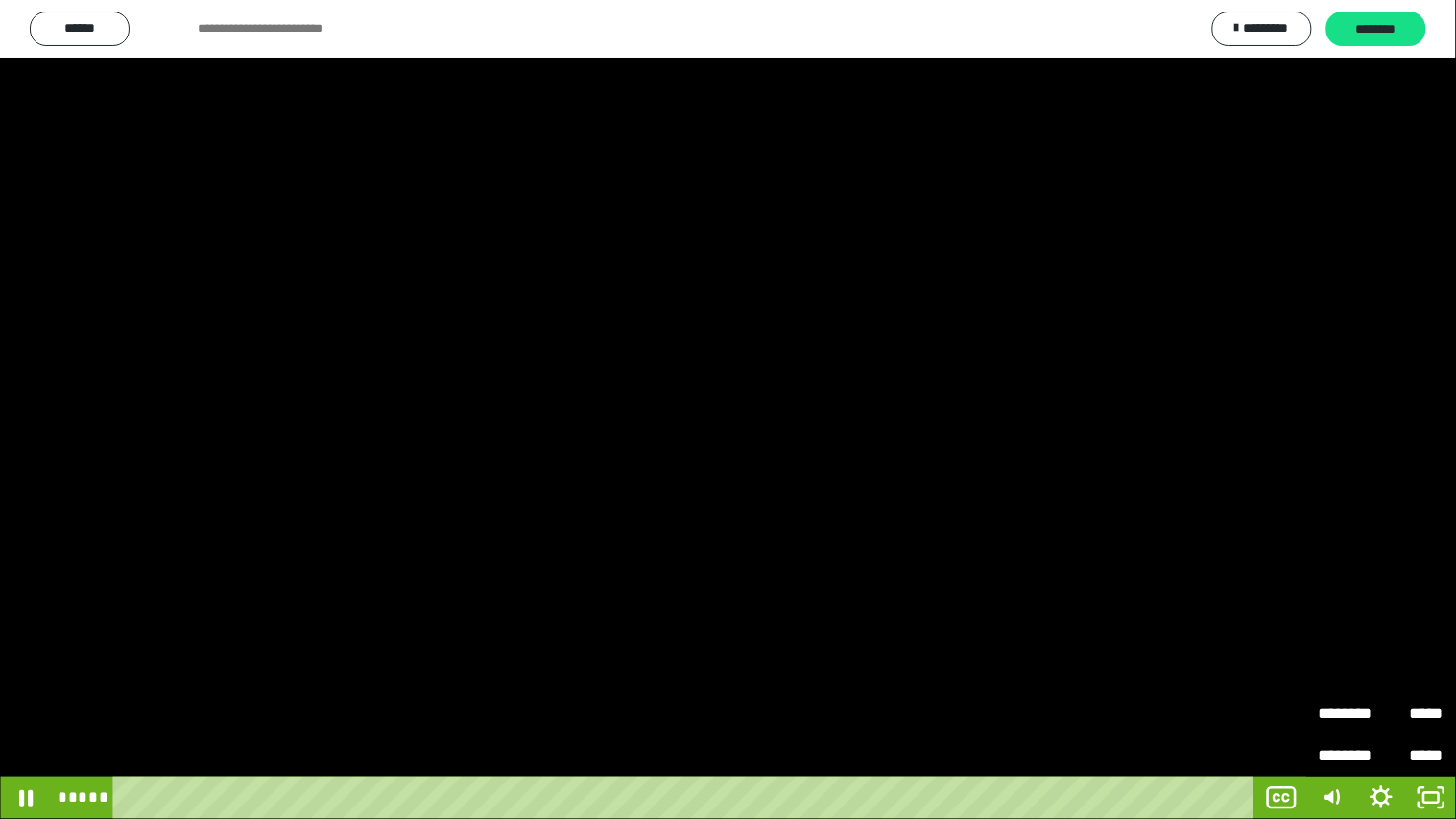 click on "*****" at bounding box center [1412, 713] 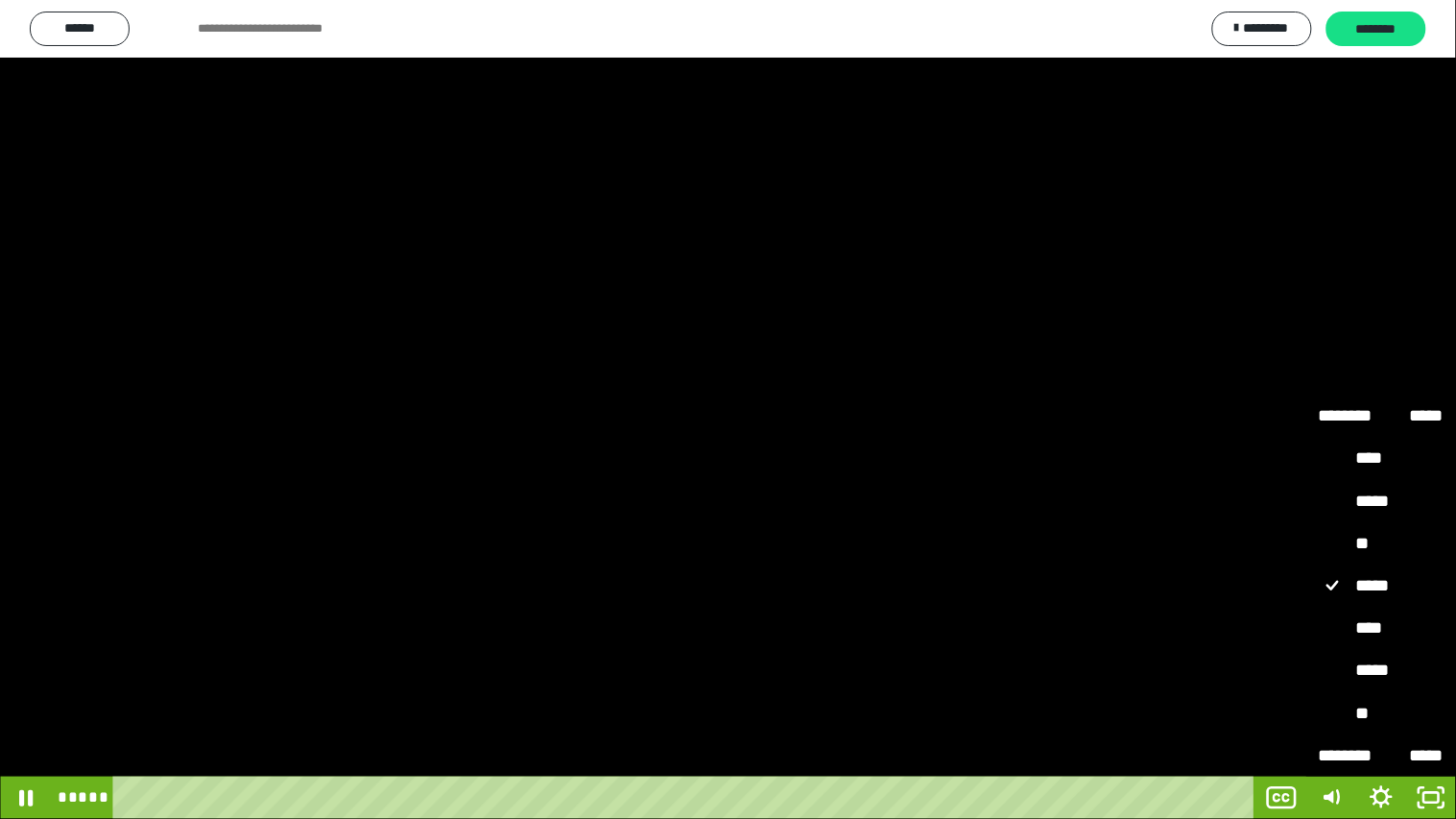 click on "****" at bounding box center [1381, 628] 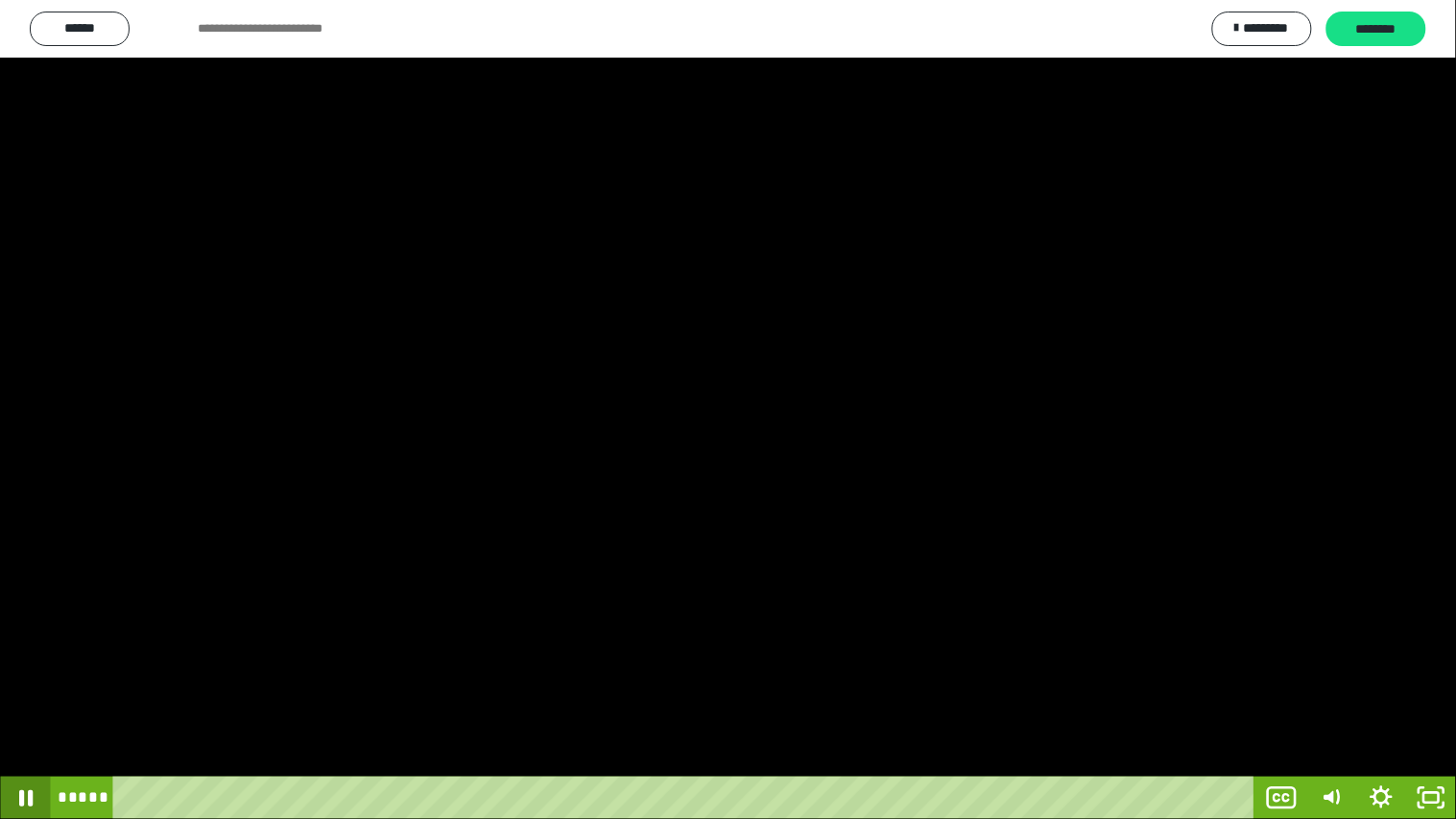 click 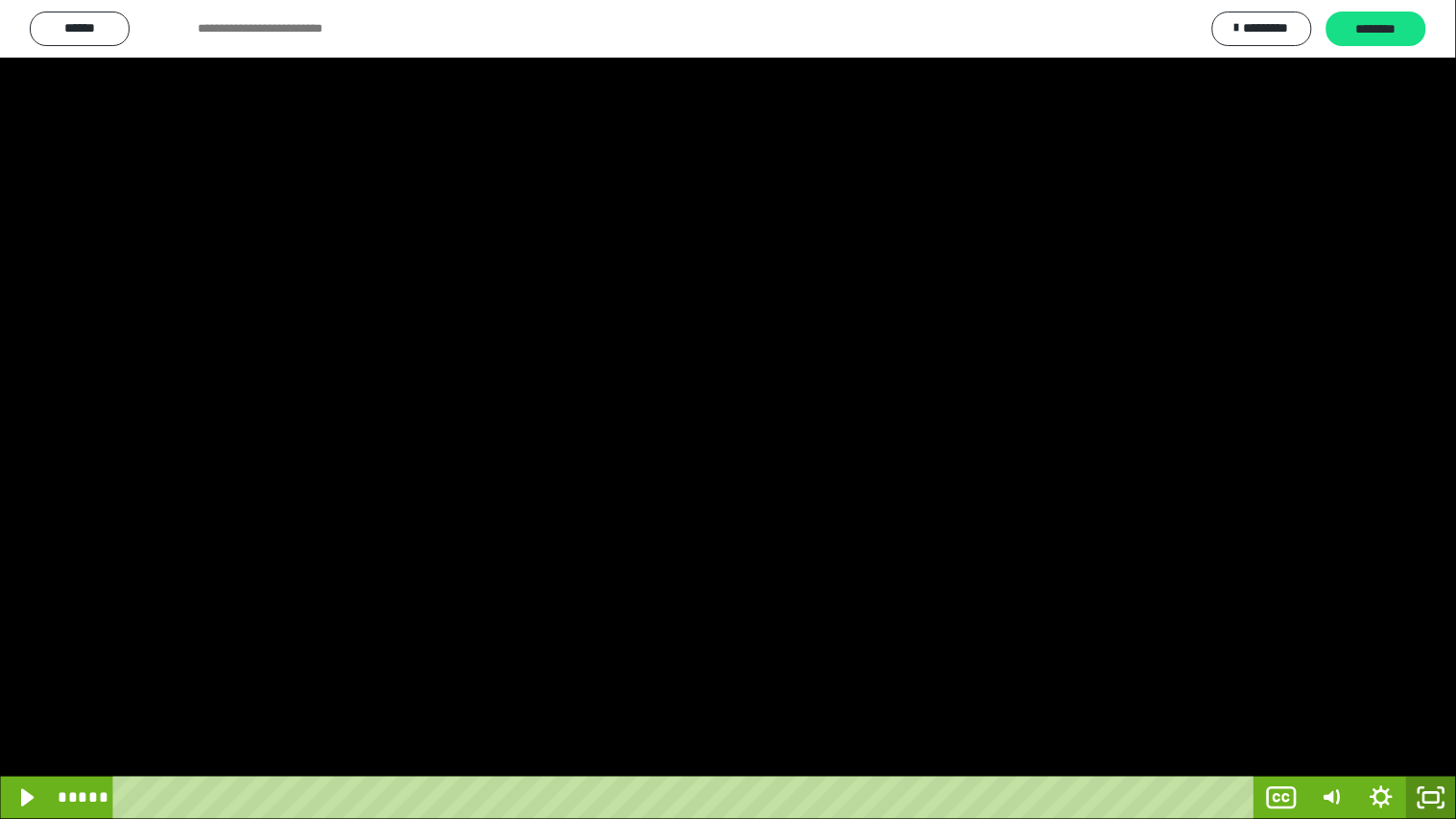 click 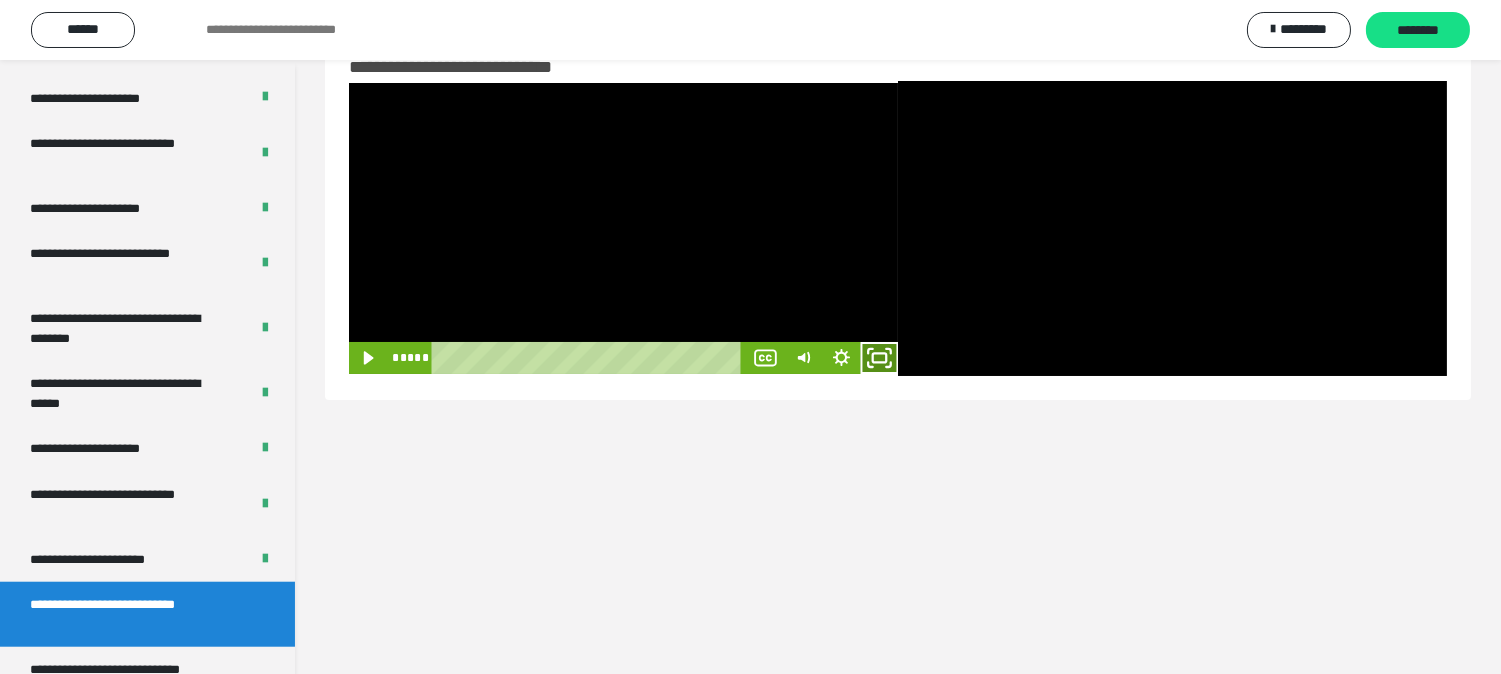 click 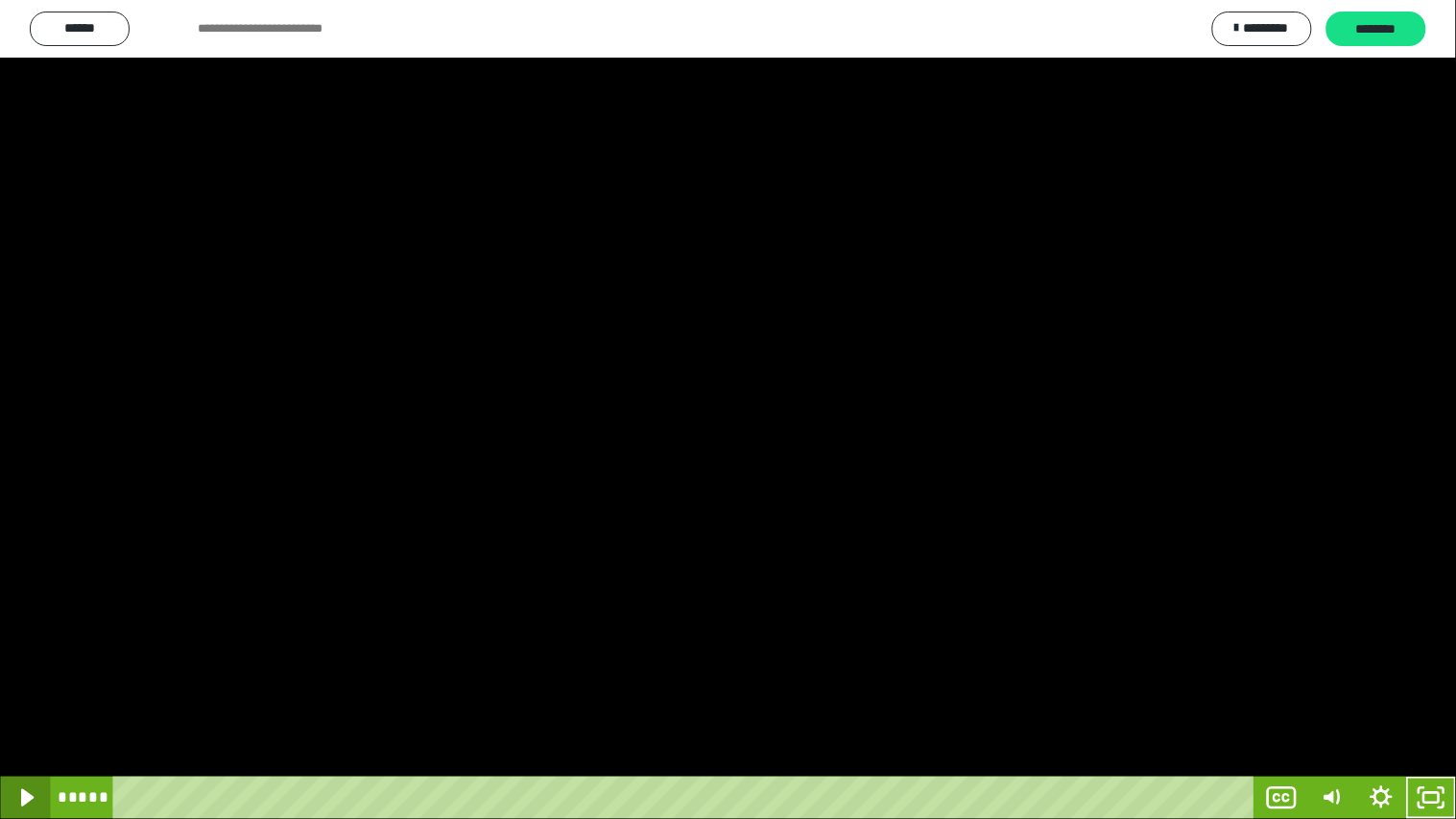 click 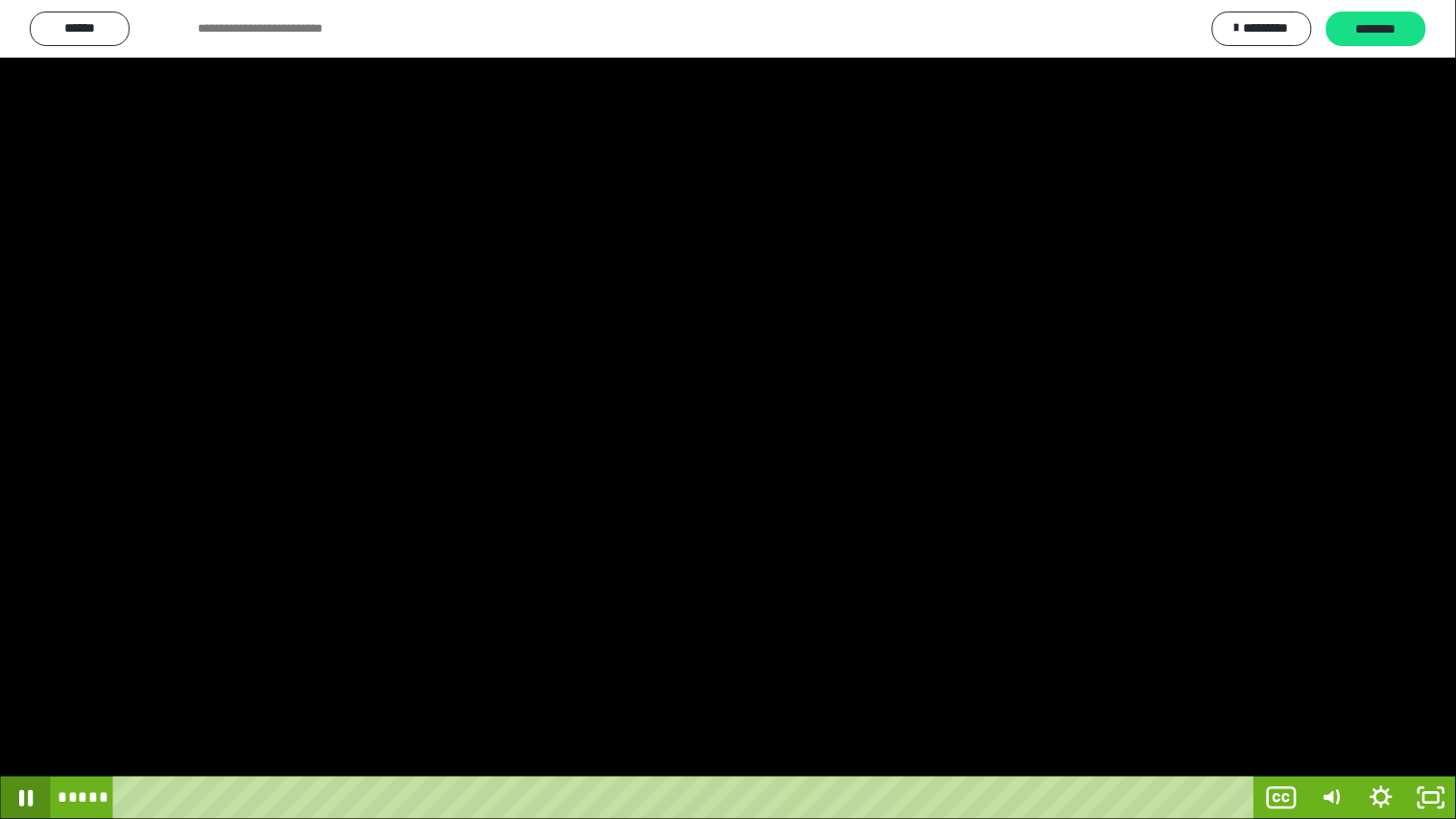 click 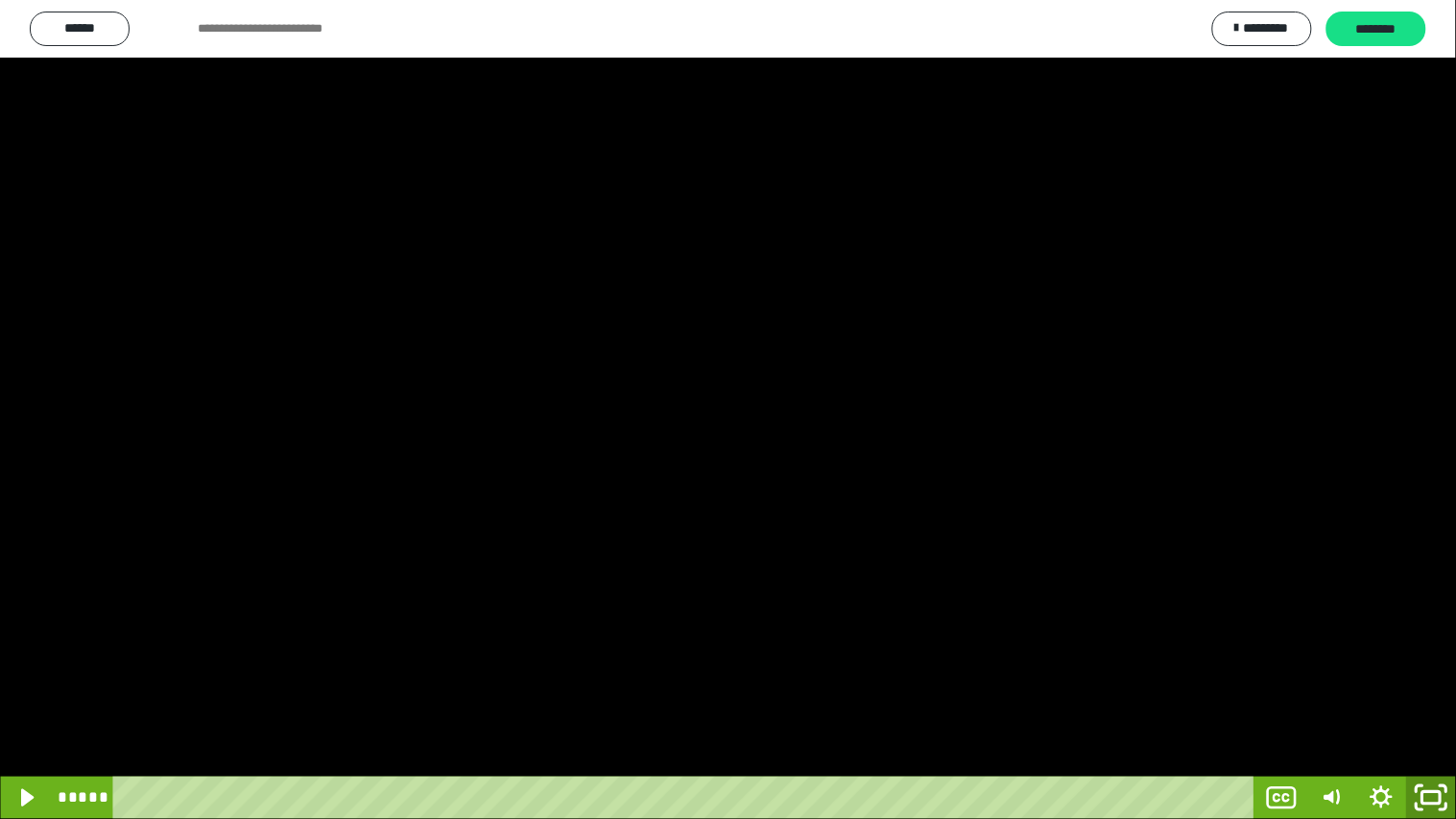 click 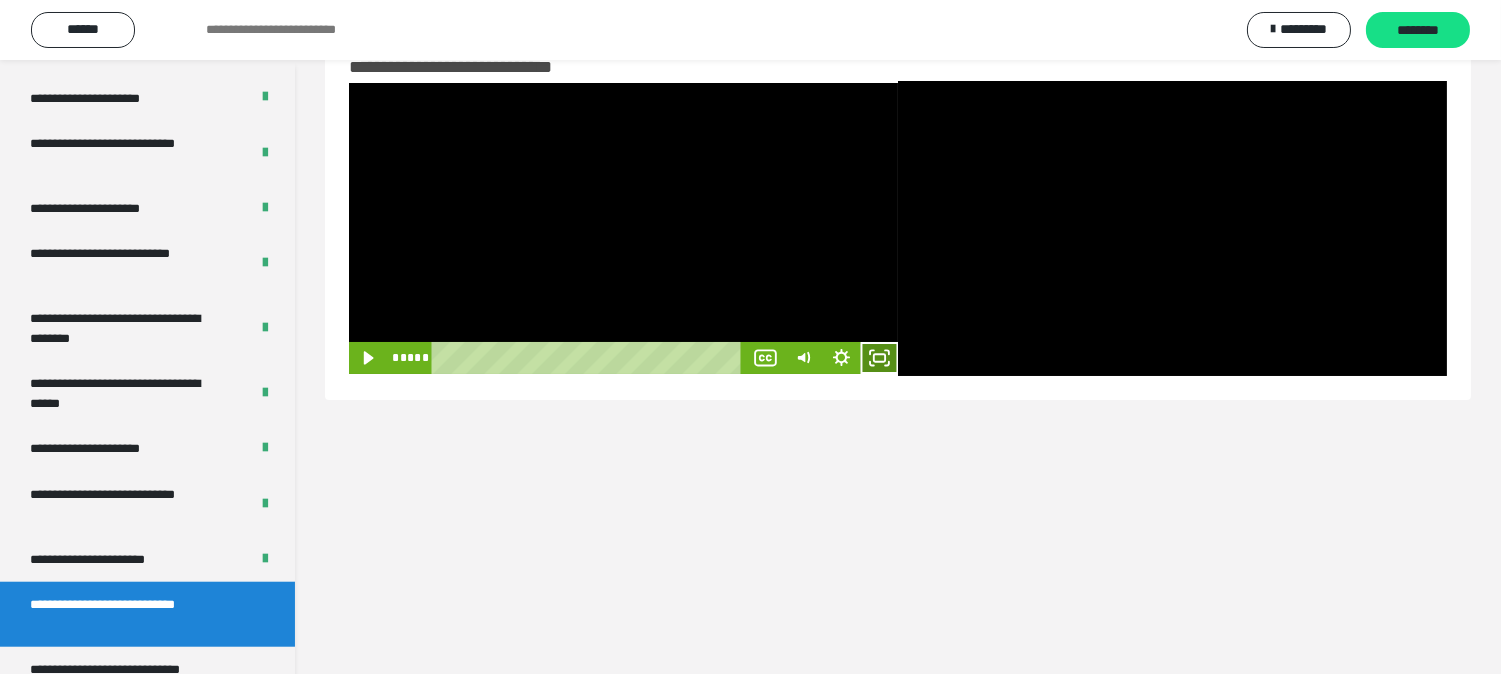 click 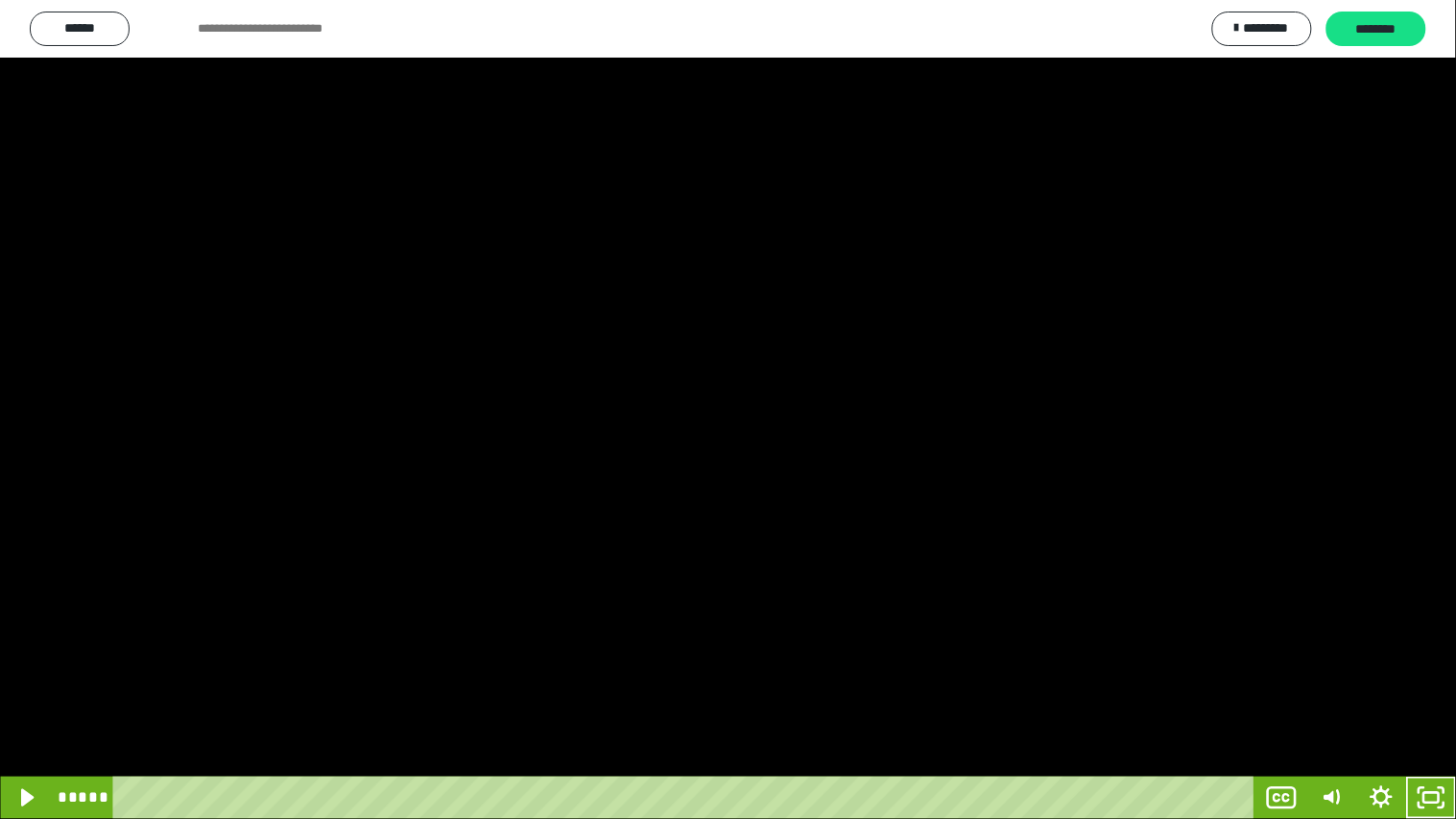 click at bounding box center (728, 409) 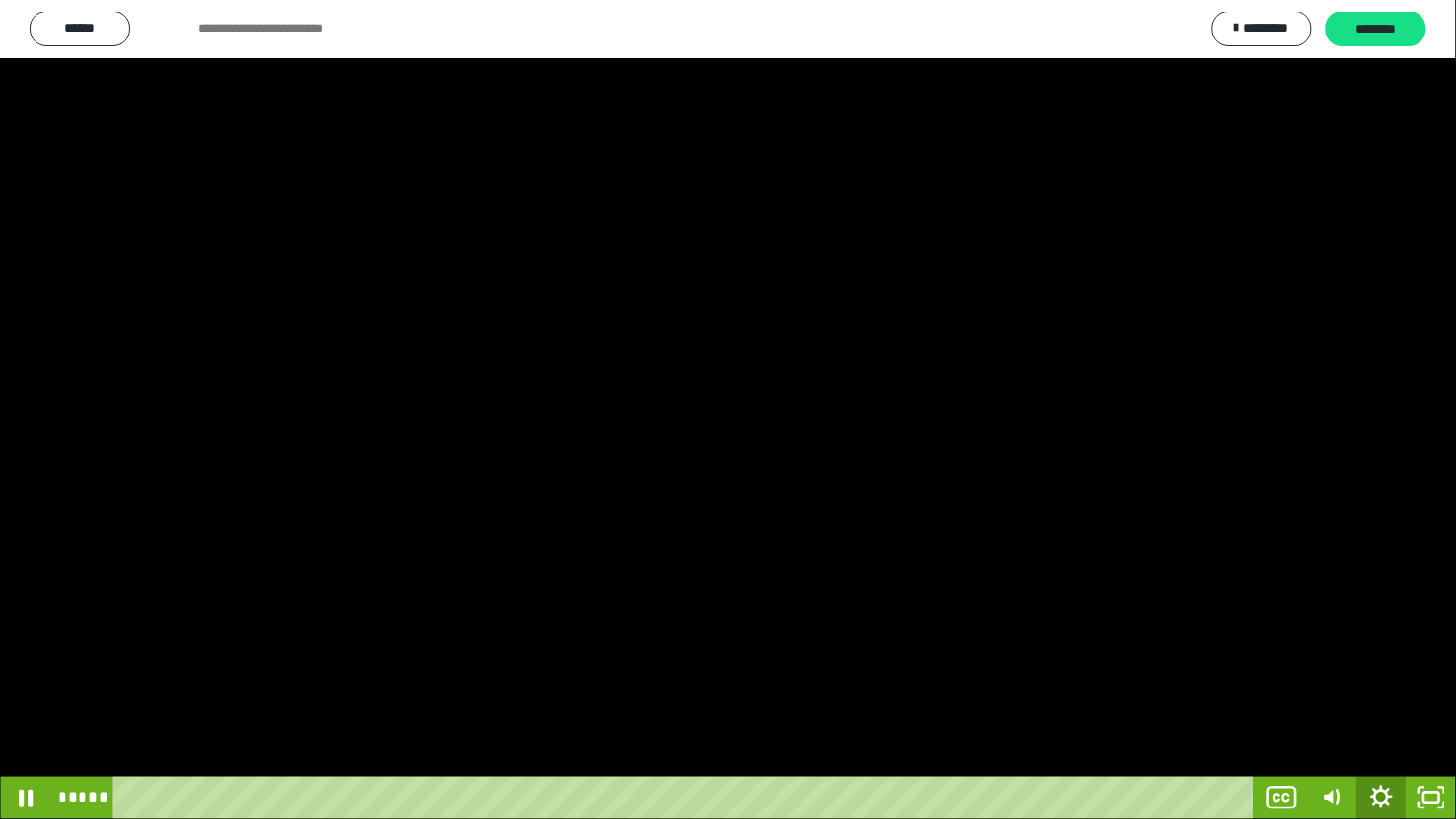click 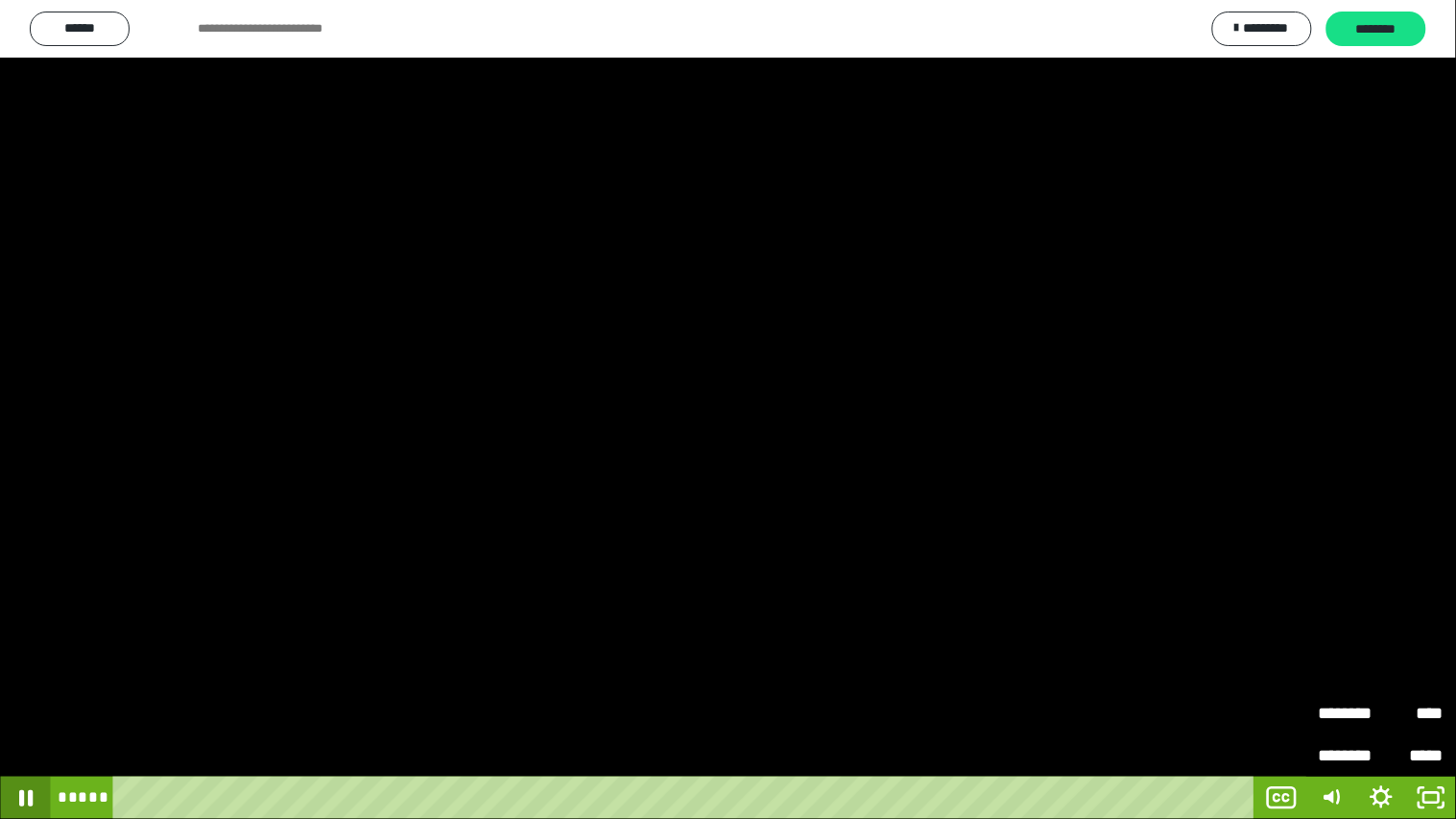 click 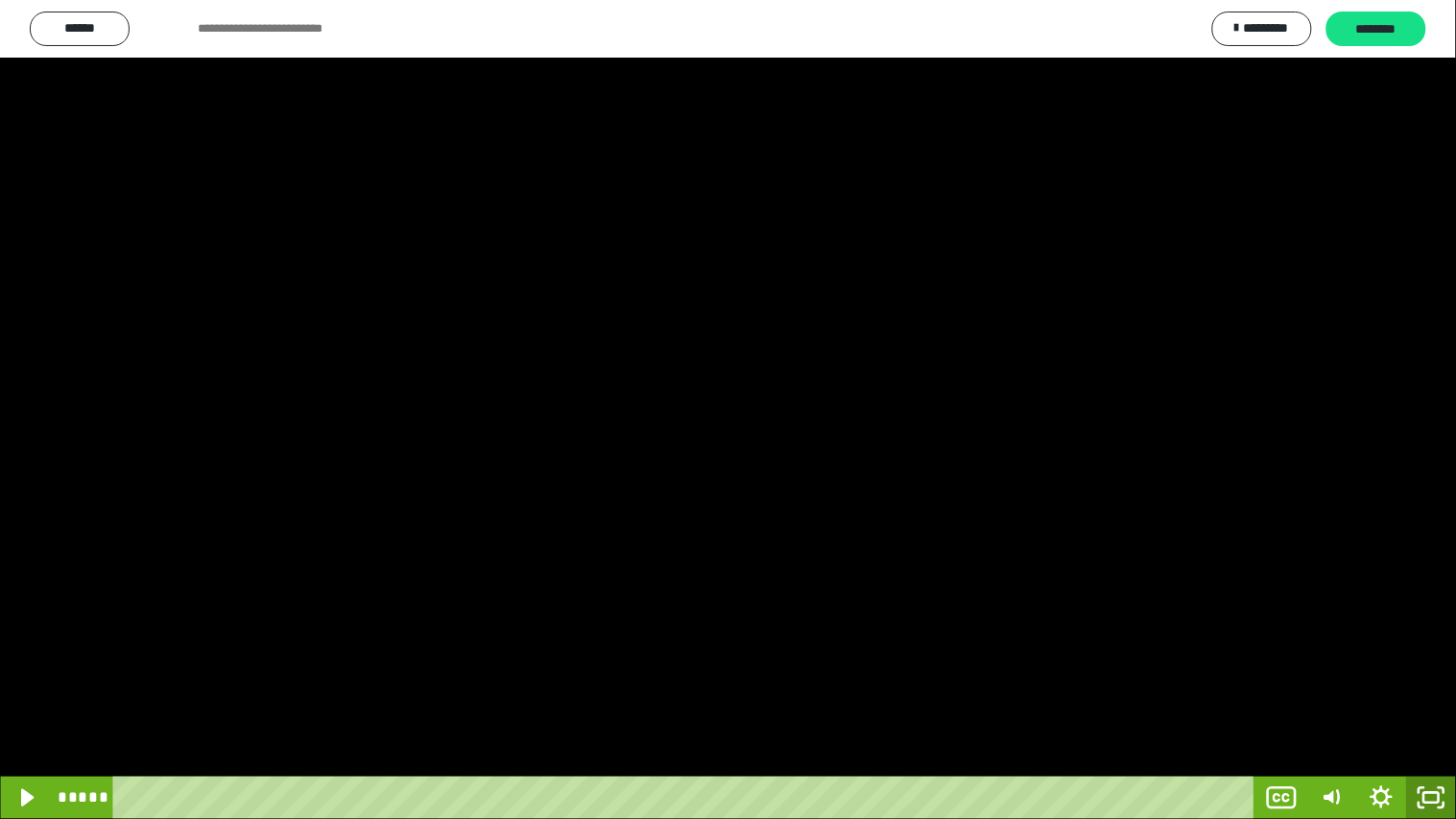 click 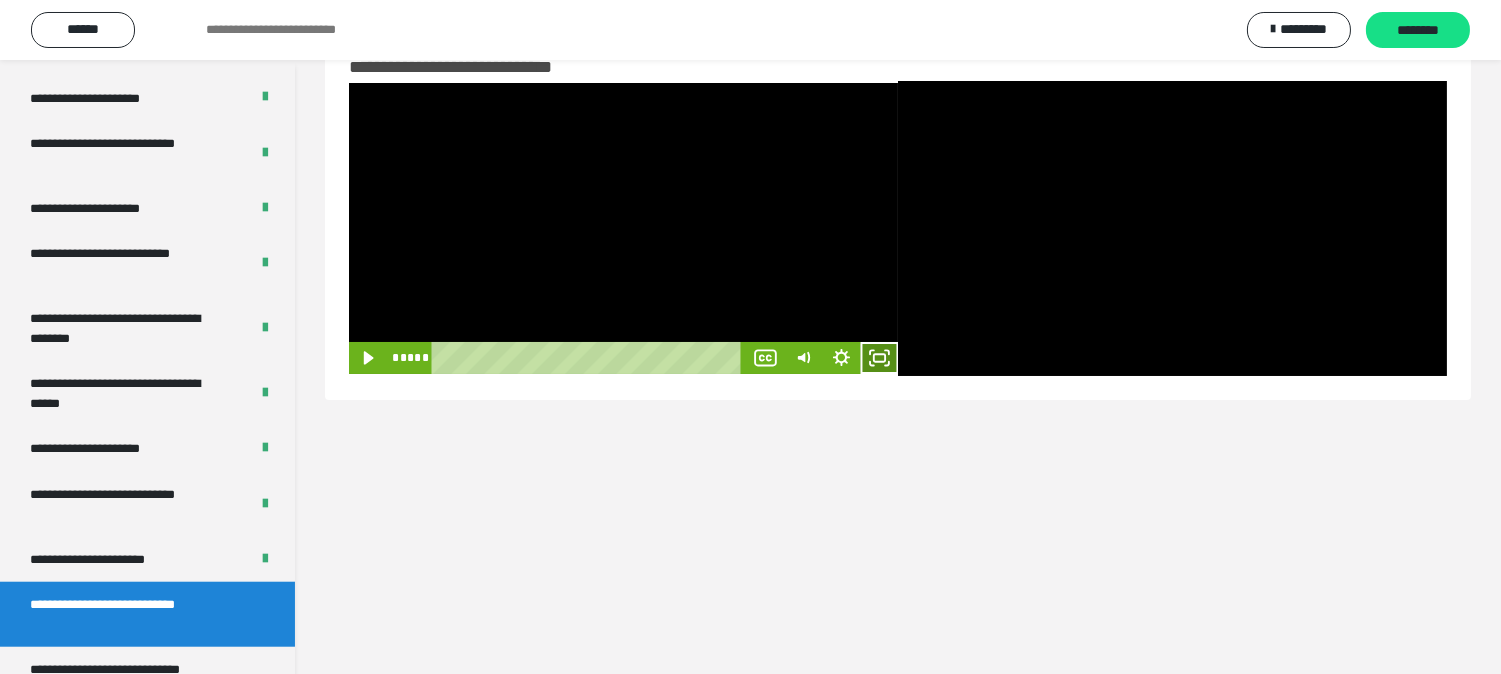 click 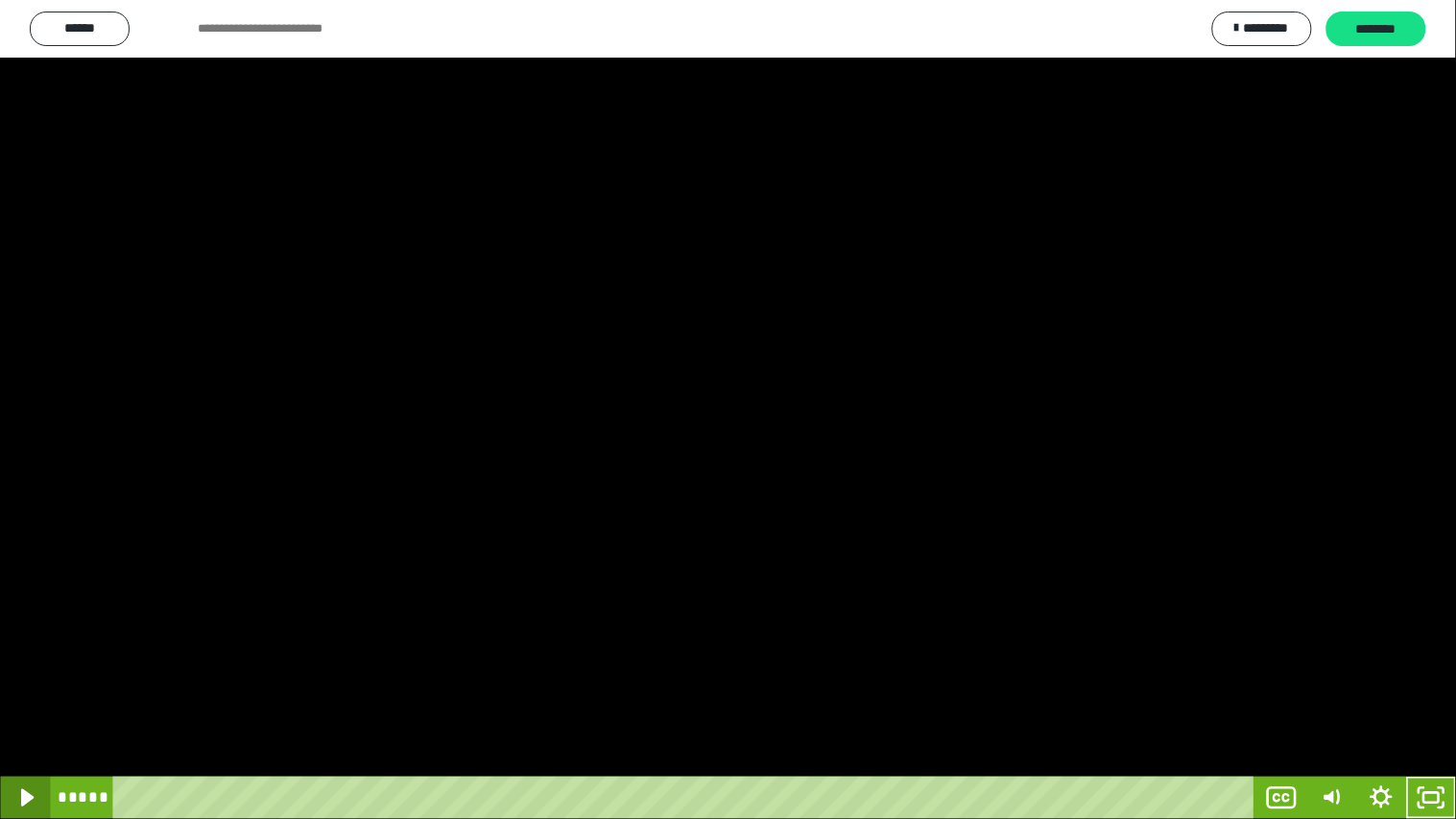 click 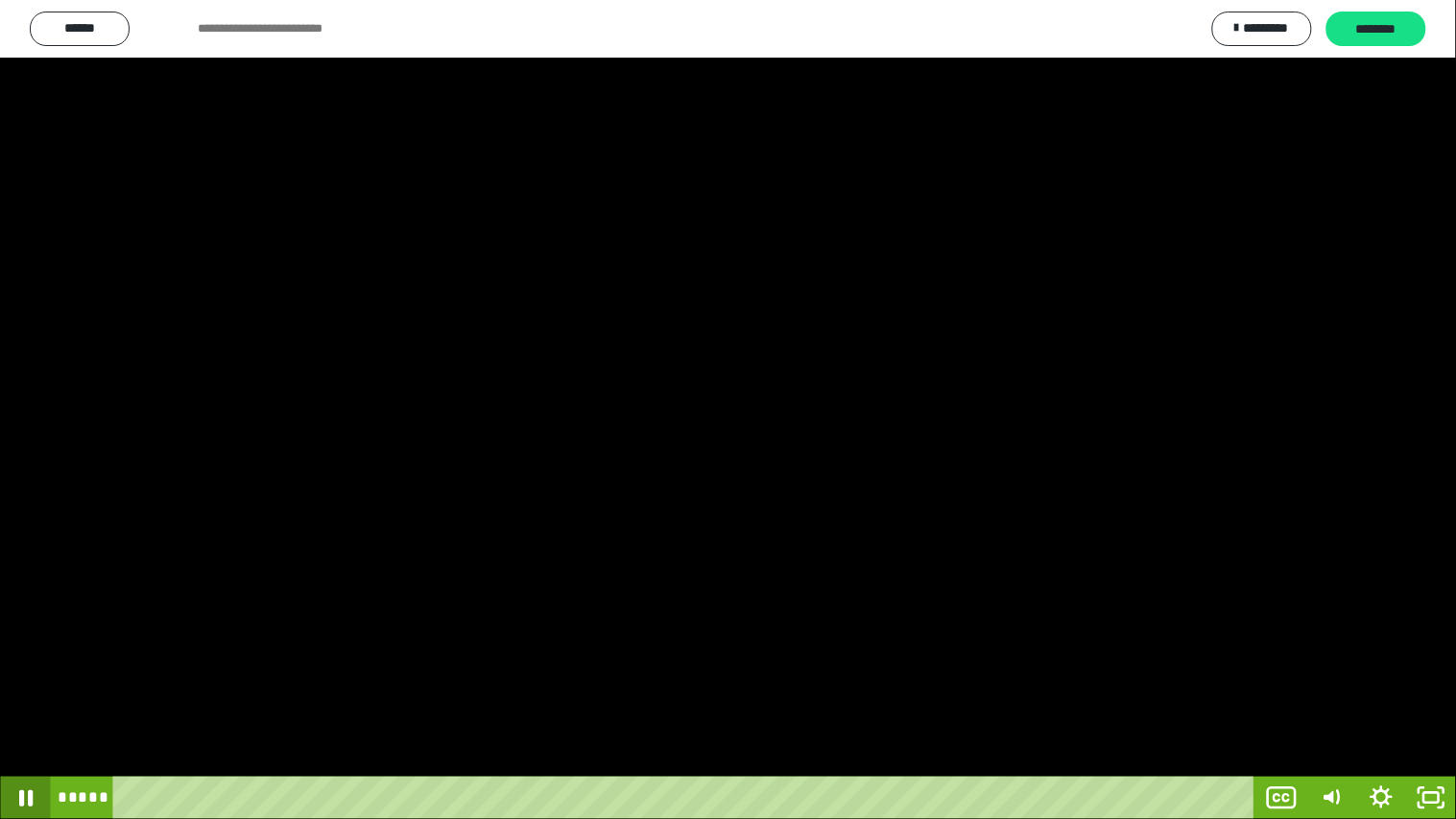 click 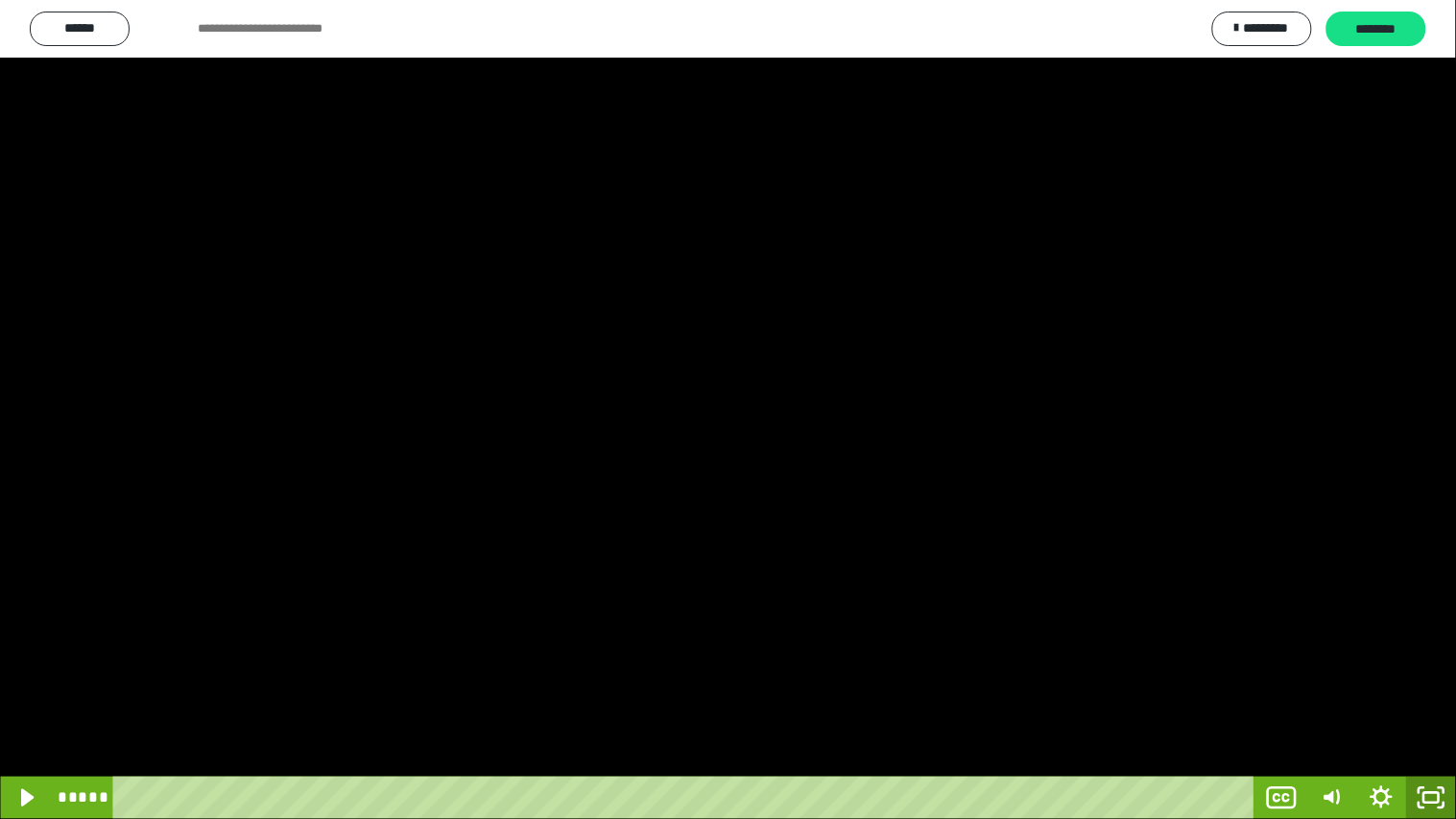 click 